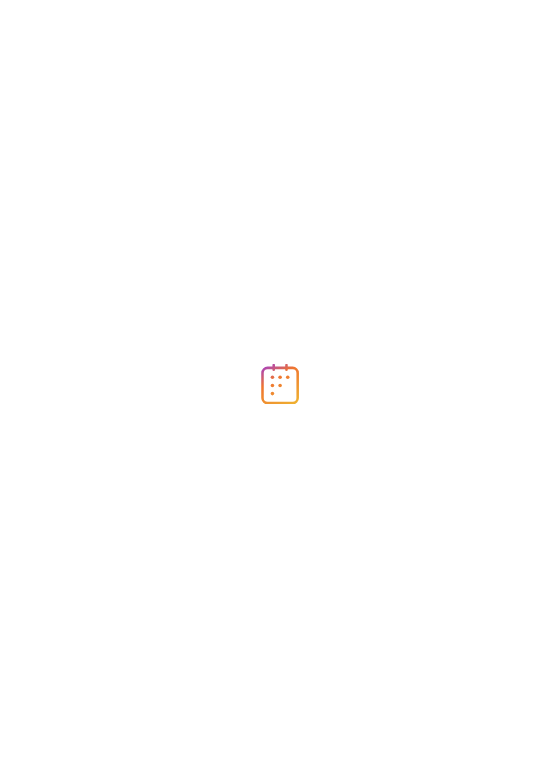 scroll, scrollTop: 0, scrollLeft: 0, axis: both 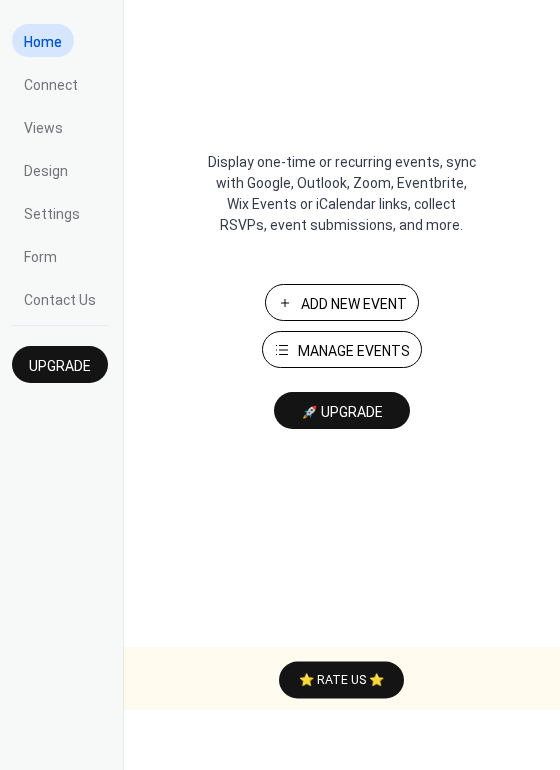click on "Add New Event" at bounding box center (354, 304) 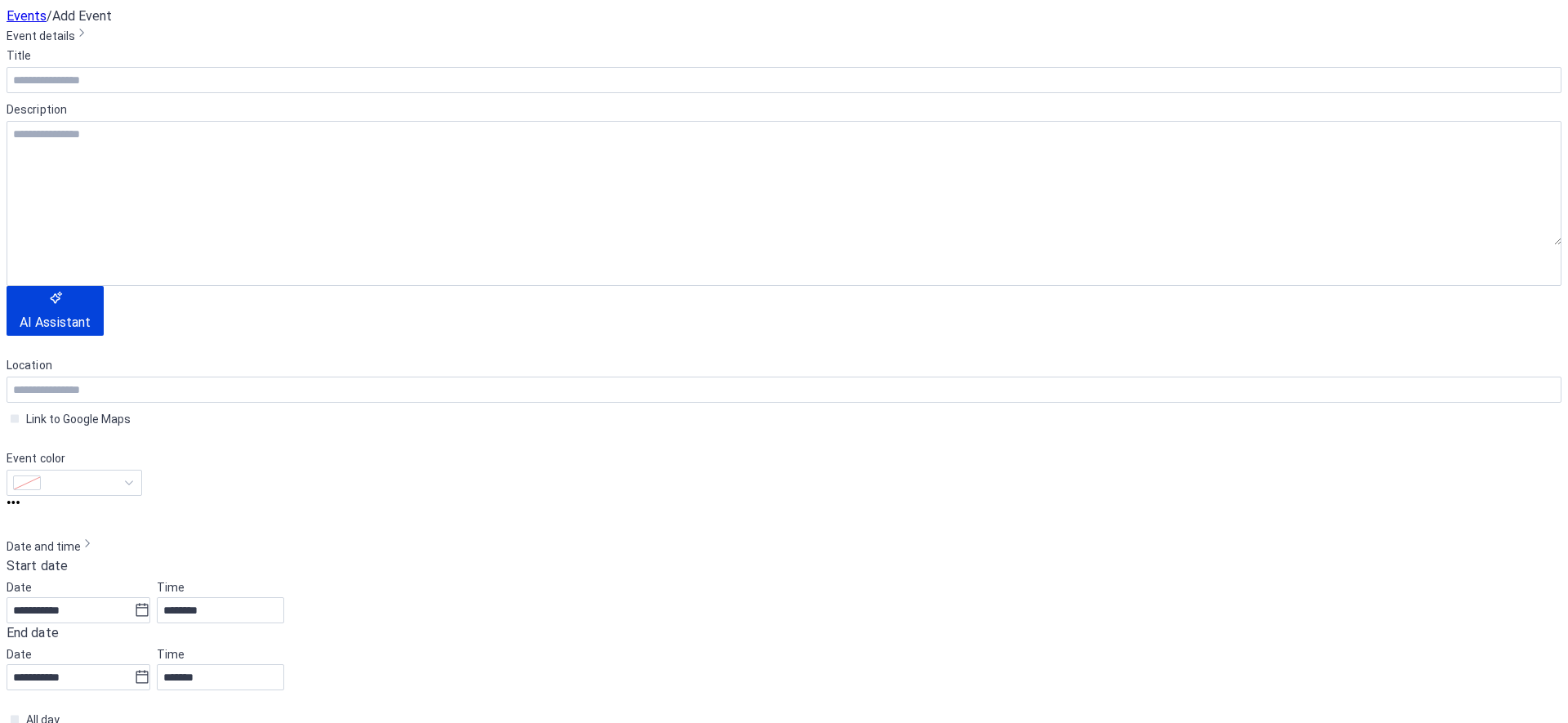 scroll, scrollTop: 0, scrollLeft: 0, axis: both 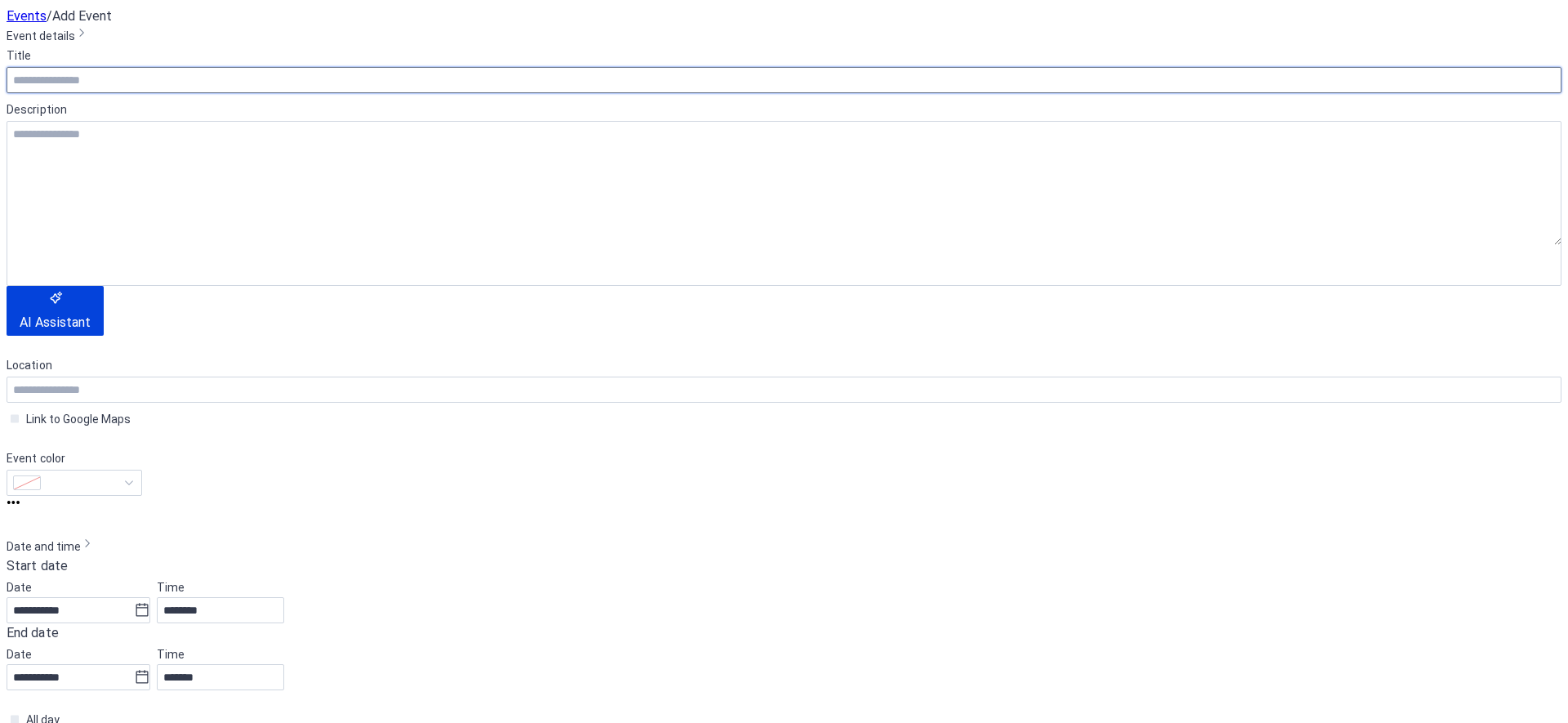 click at bounding box center [784, 80] 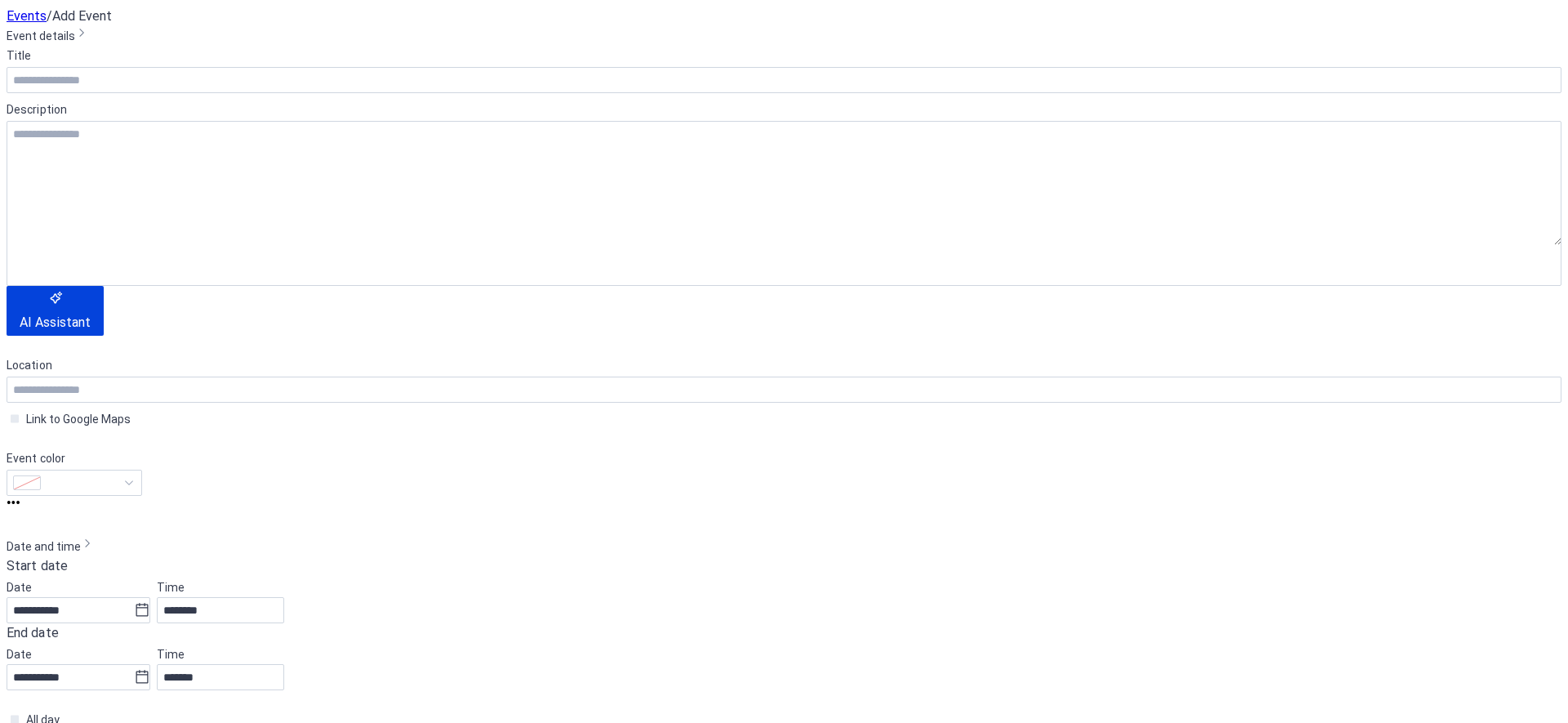 click on "29" at bounding box center (1099, 515) 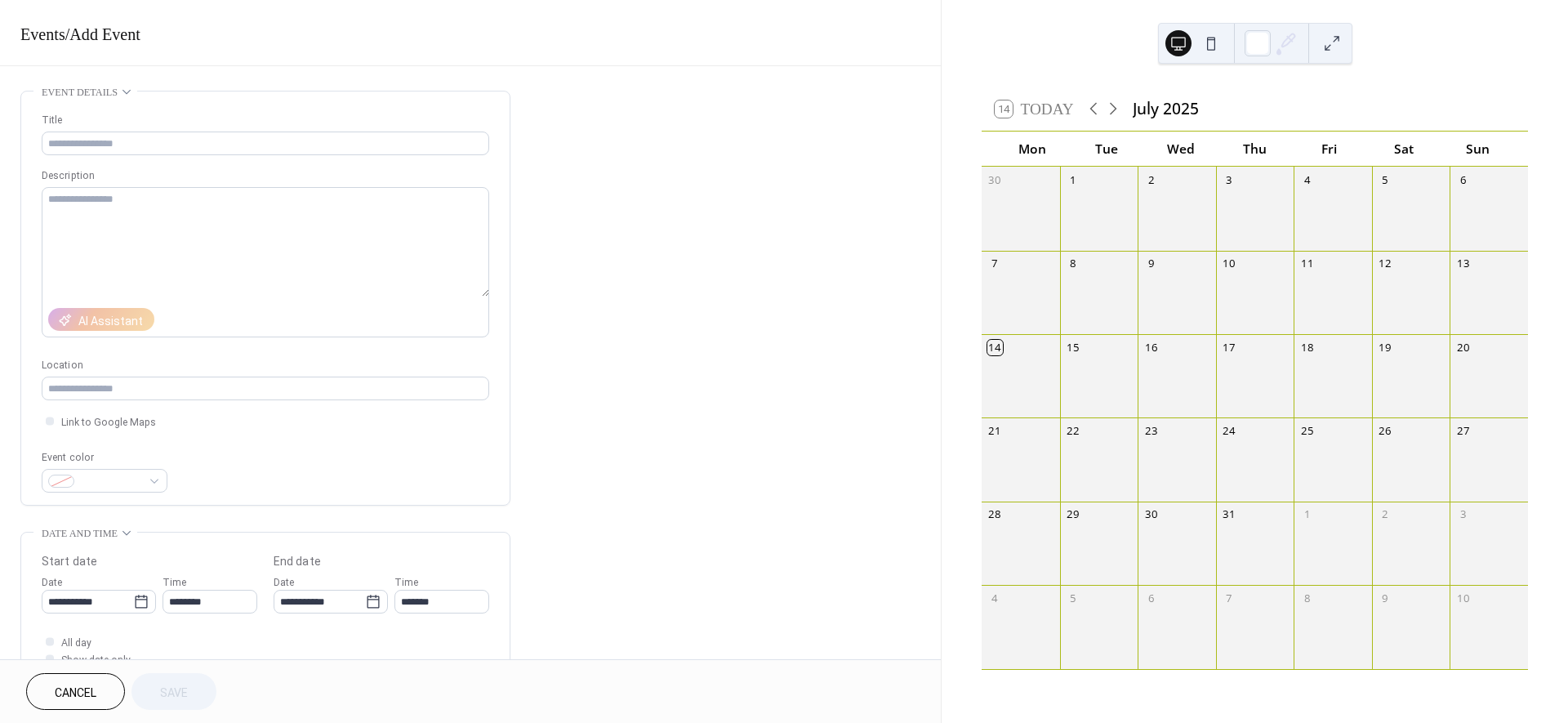 click on "29" at bounding box center (1073, 515) 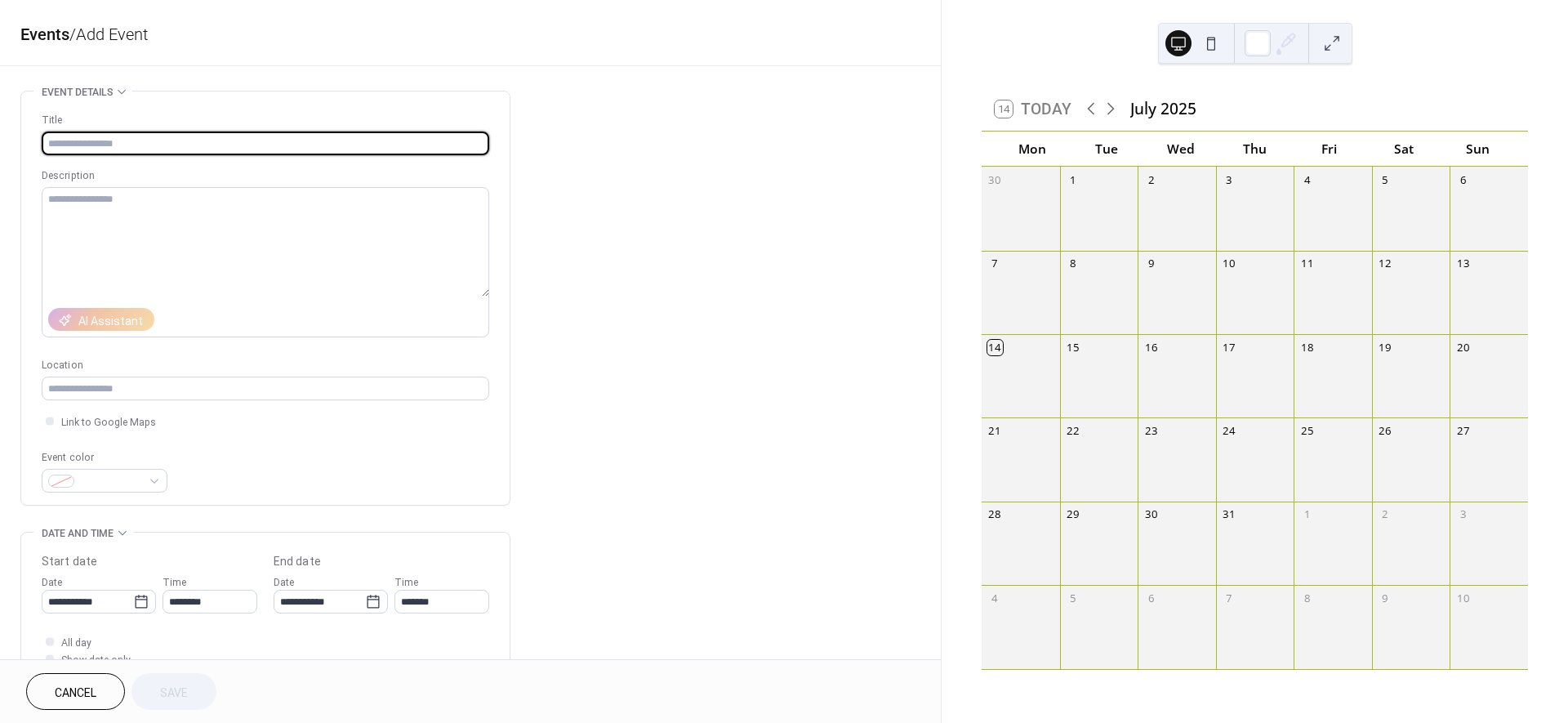 click at bounding box center [265, 143] 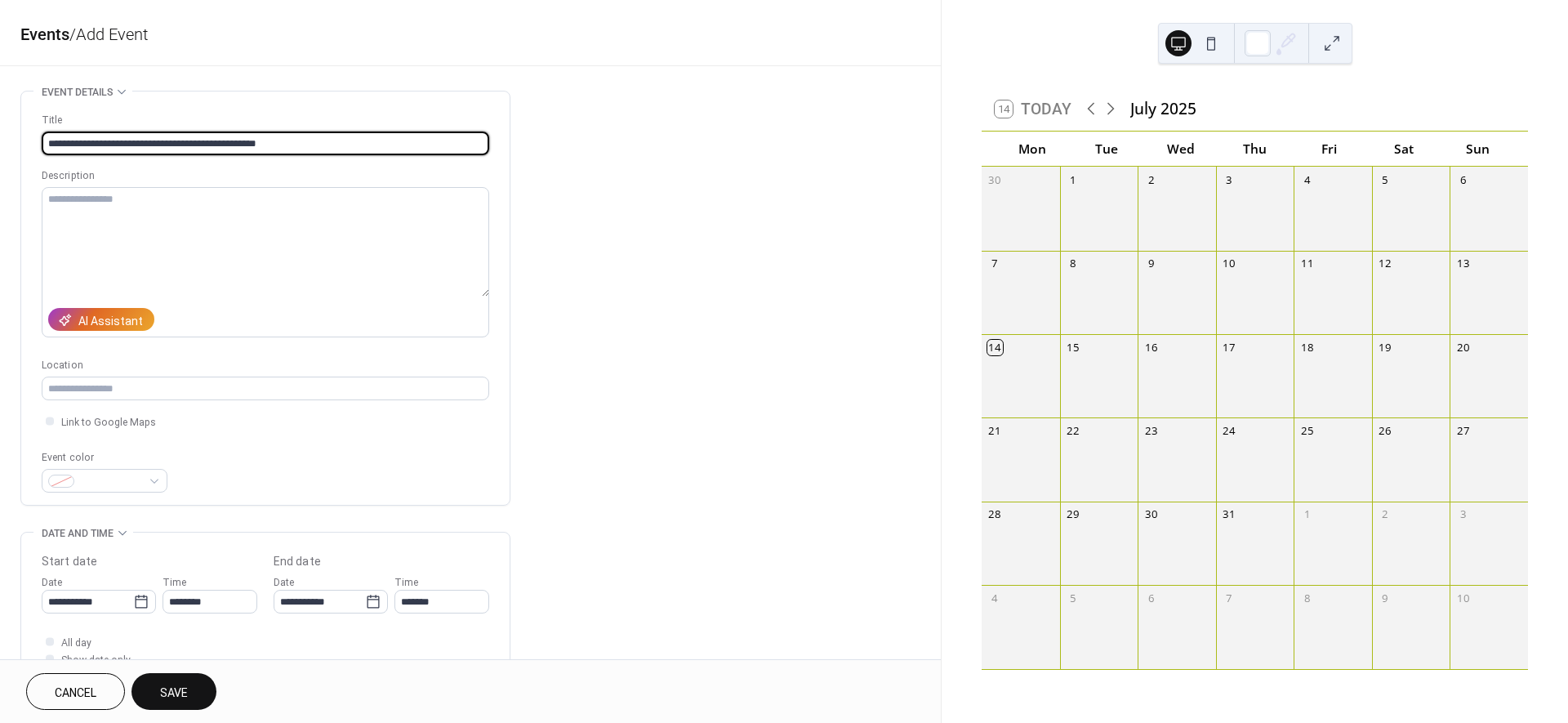 type on "**********" 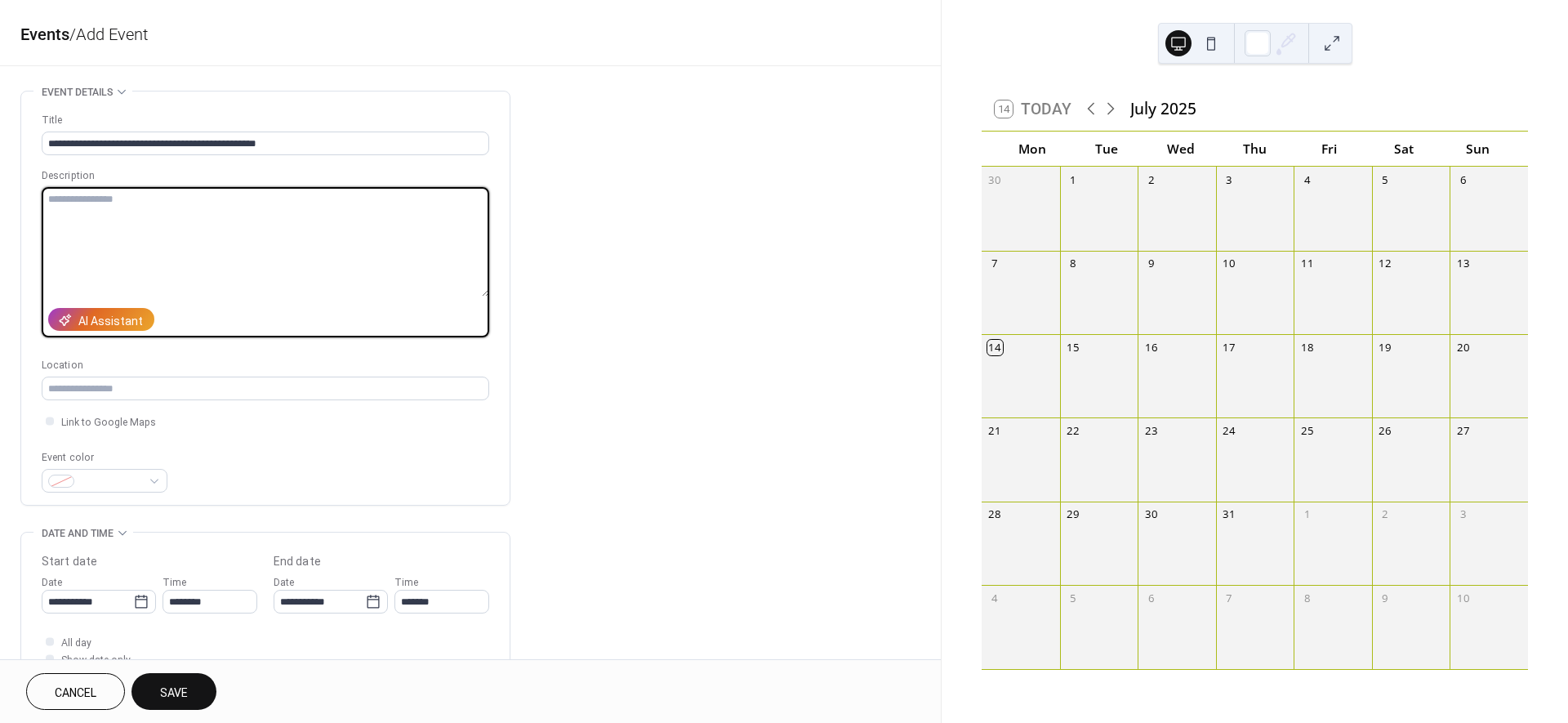 click at bounding box center (265, 242) 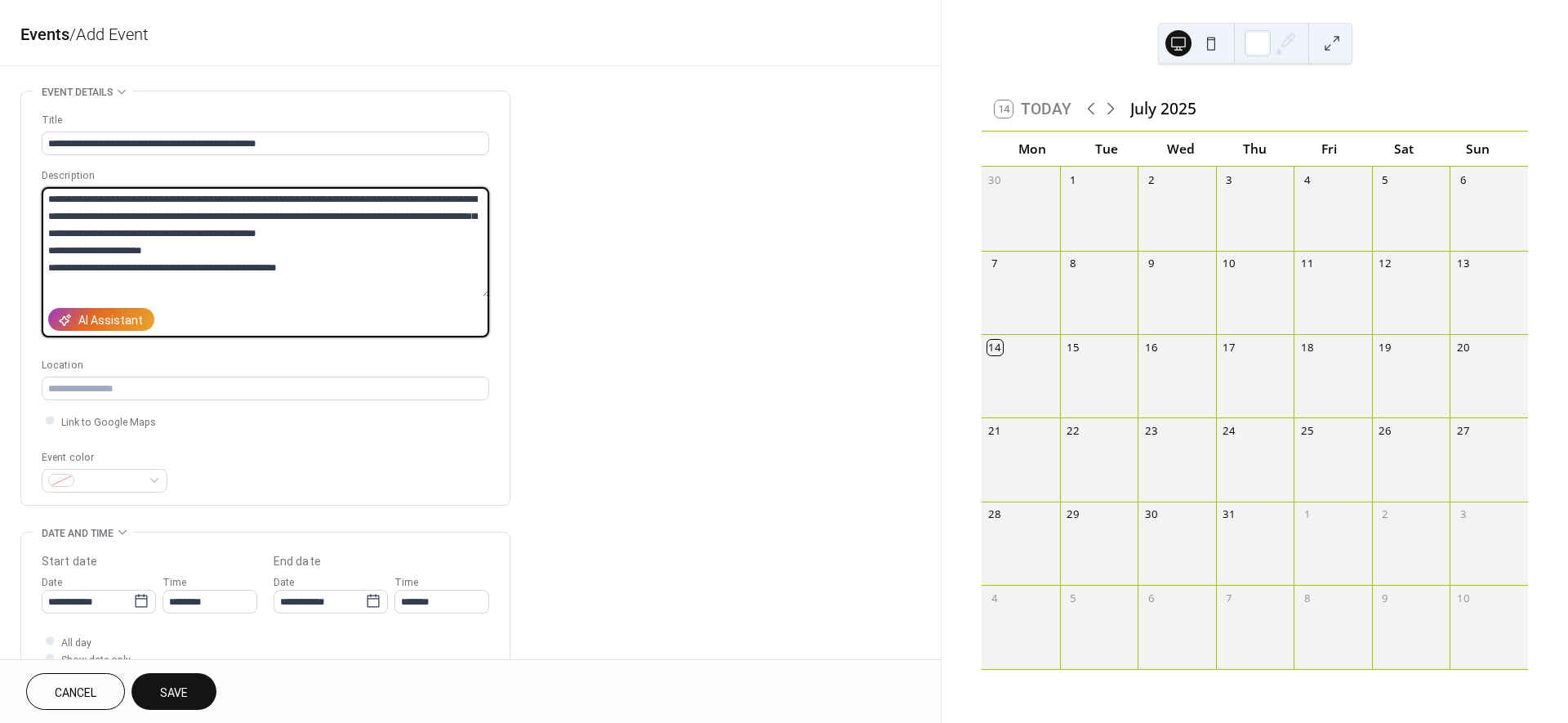 click on "**********" at bounding box center [265, 242] 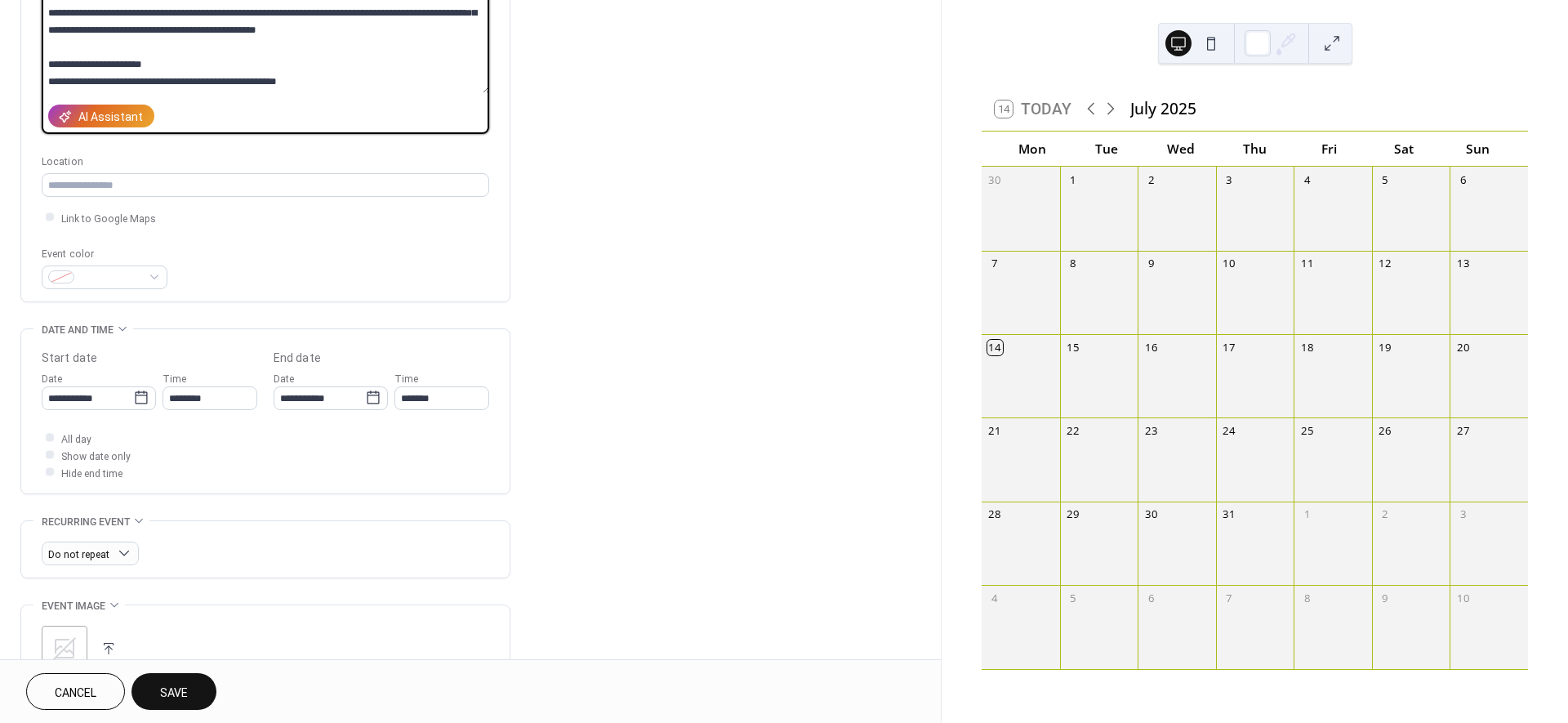 scroll, scrollTop: 101, scrollLeft: 0, axis: vertical 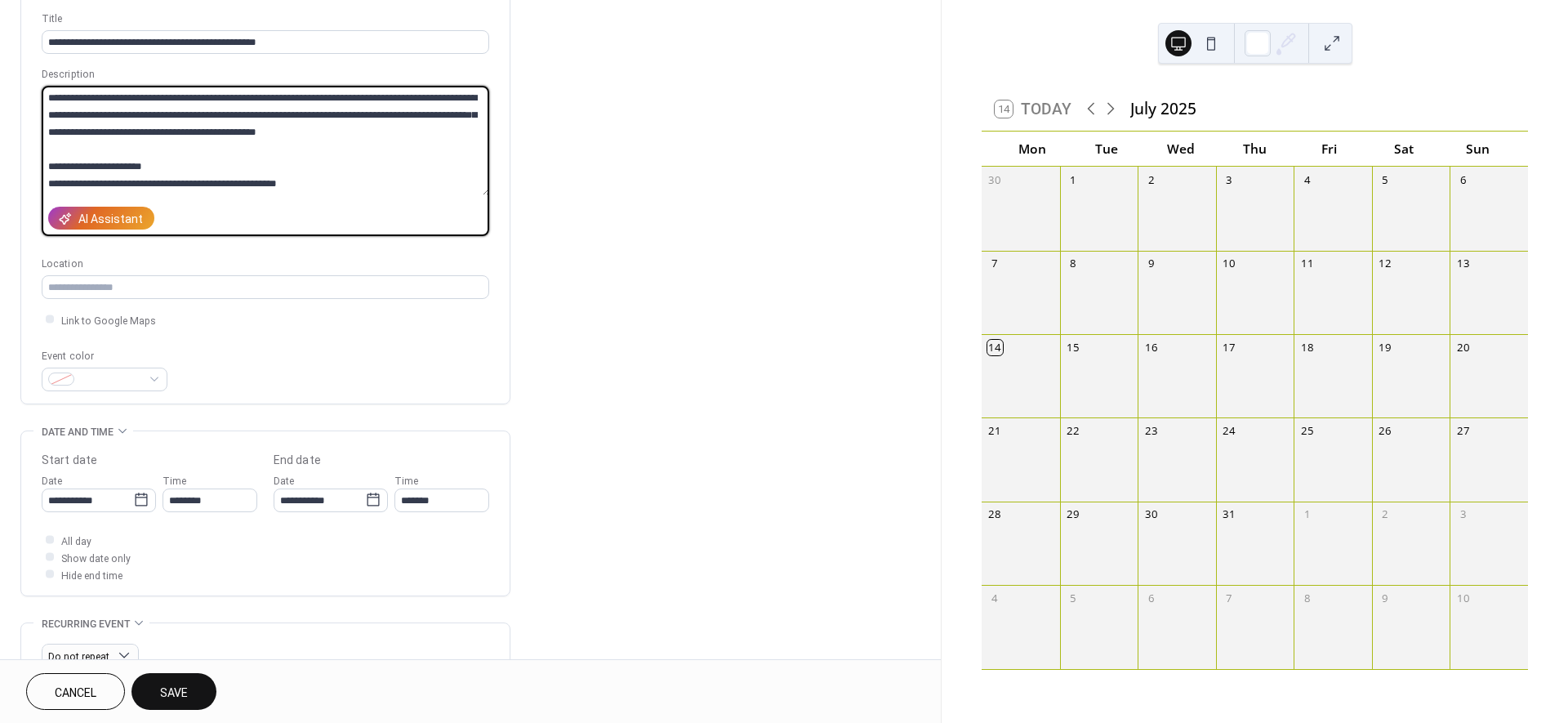 drag, startPoint x: 161, startPoint y: 180, endPoint x: 321, endPoint y: 181, distance: 160.00312 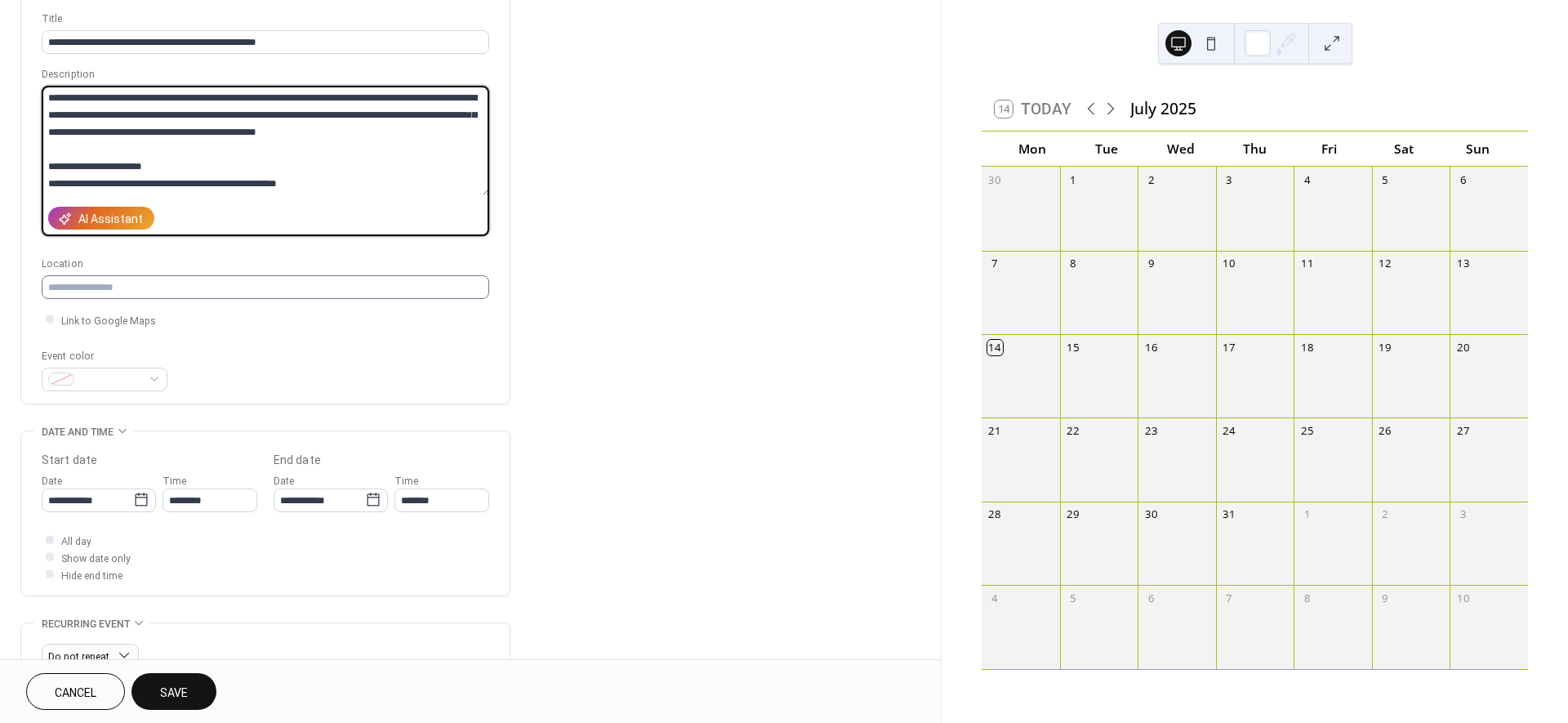 type on "**********" 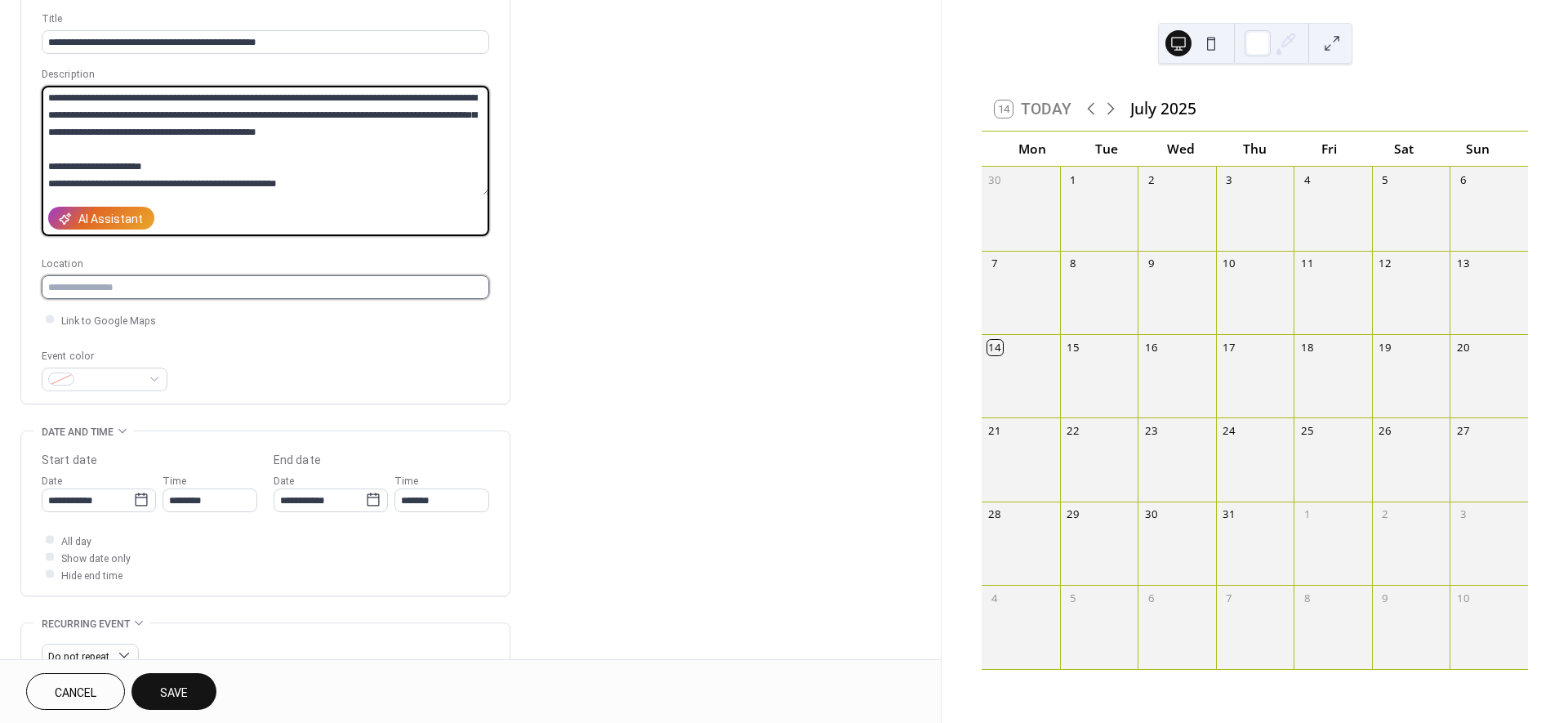 click at bounding box center [265, 287] 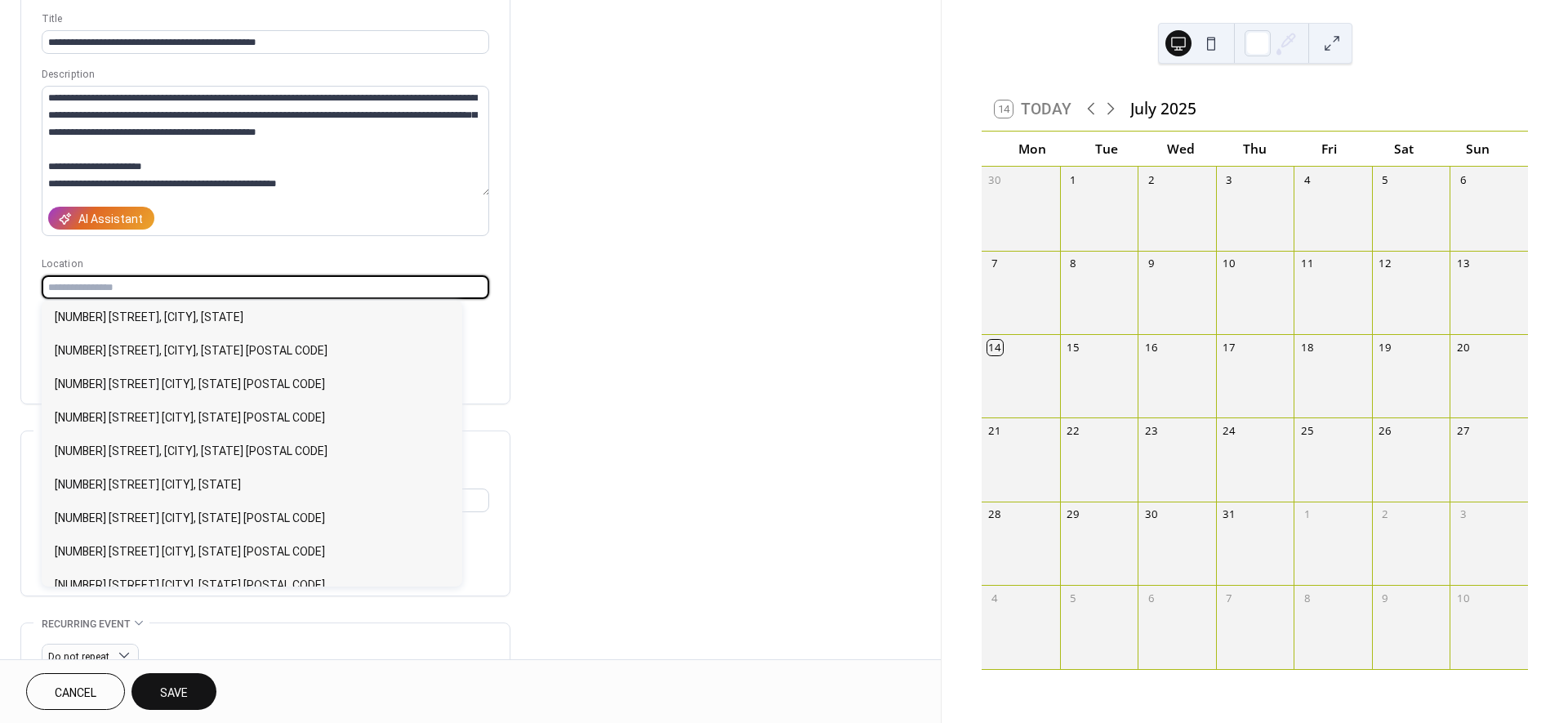 paste on "**********" 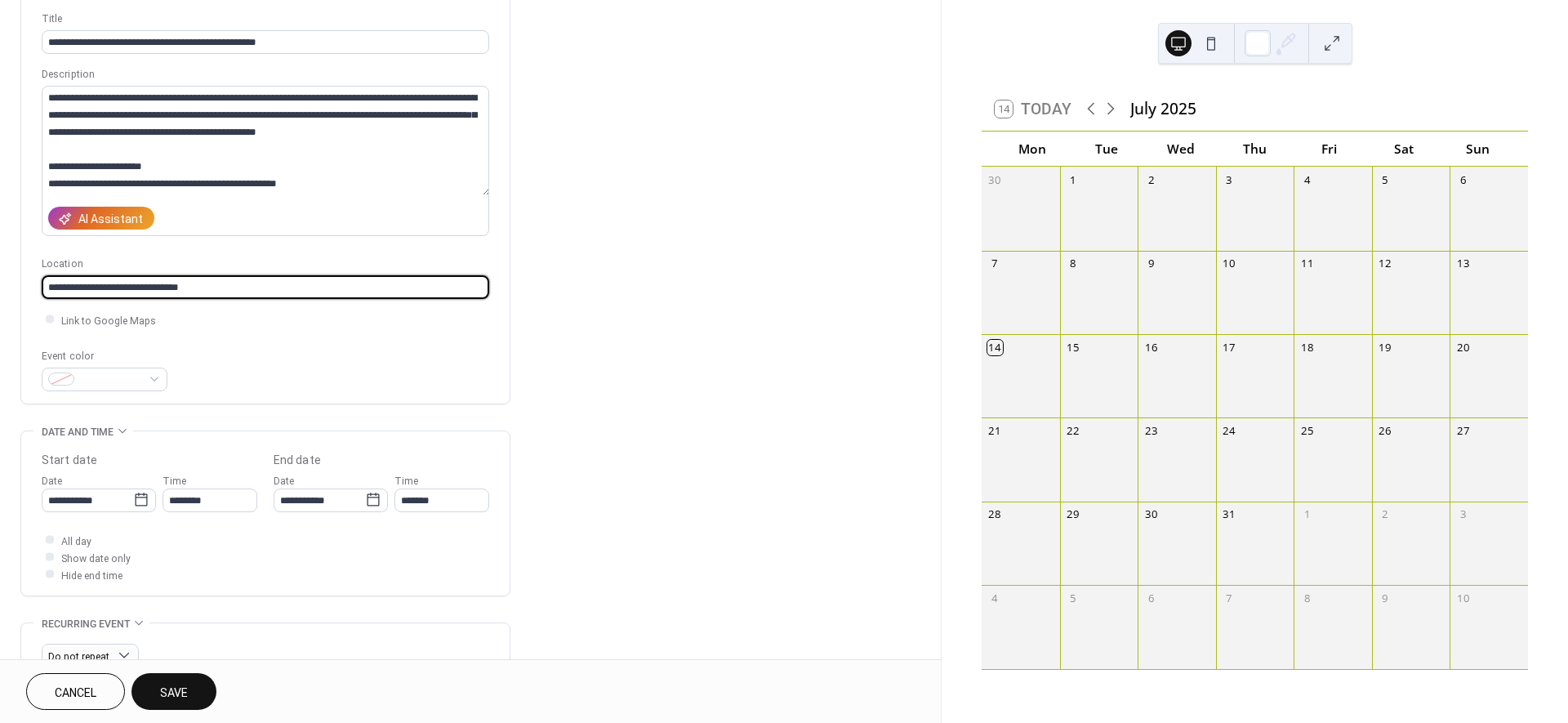 type on "**********" 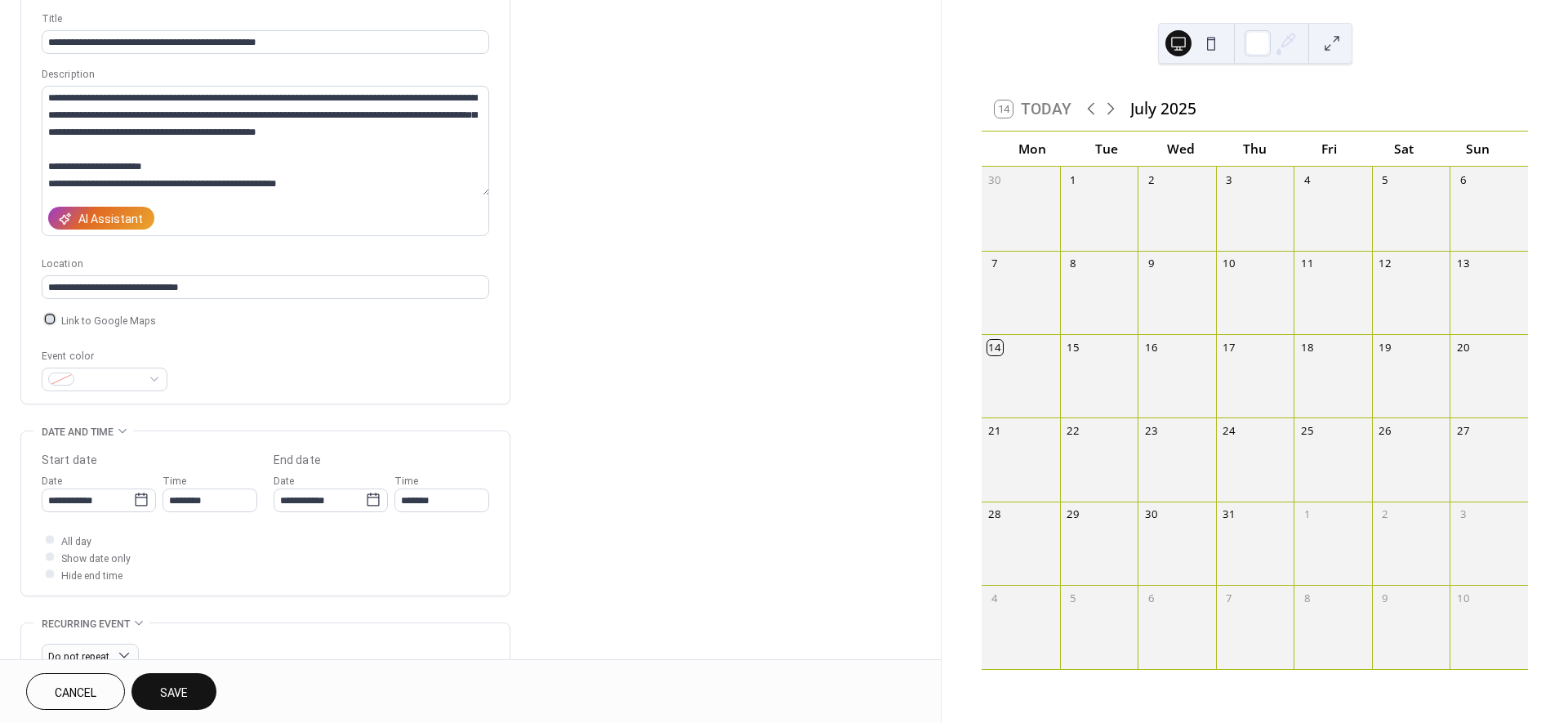 click at bounding box center [50, 319] 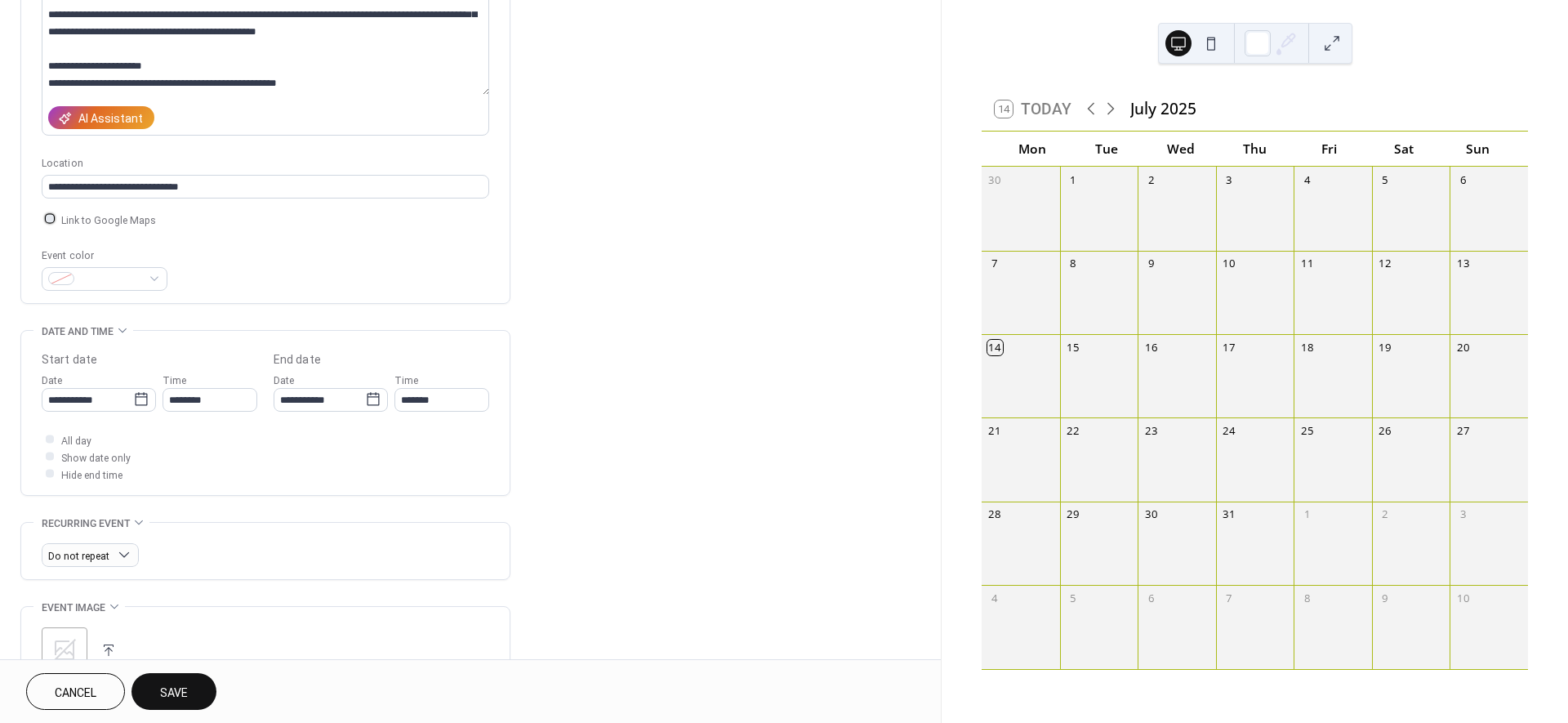 scroll, scrollTop: 203, scrollLeft: 0, axis: vertical 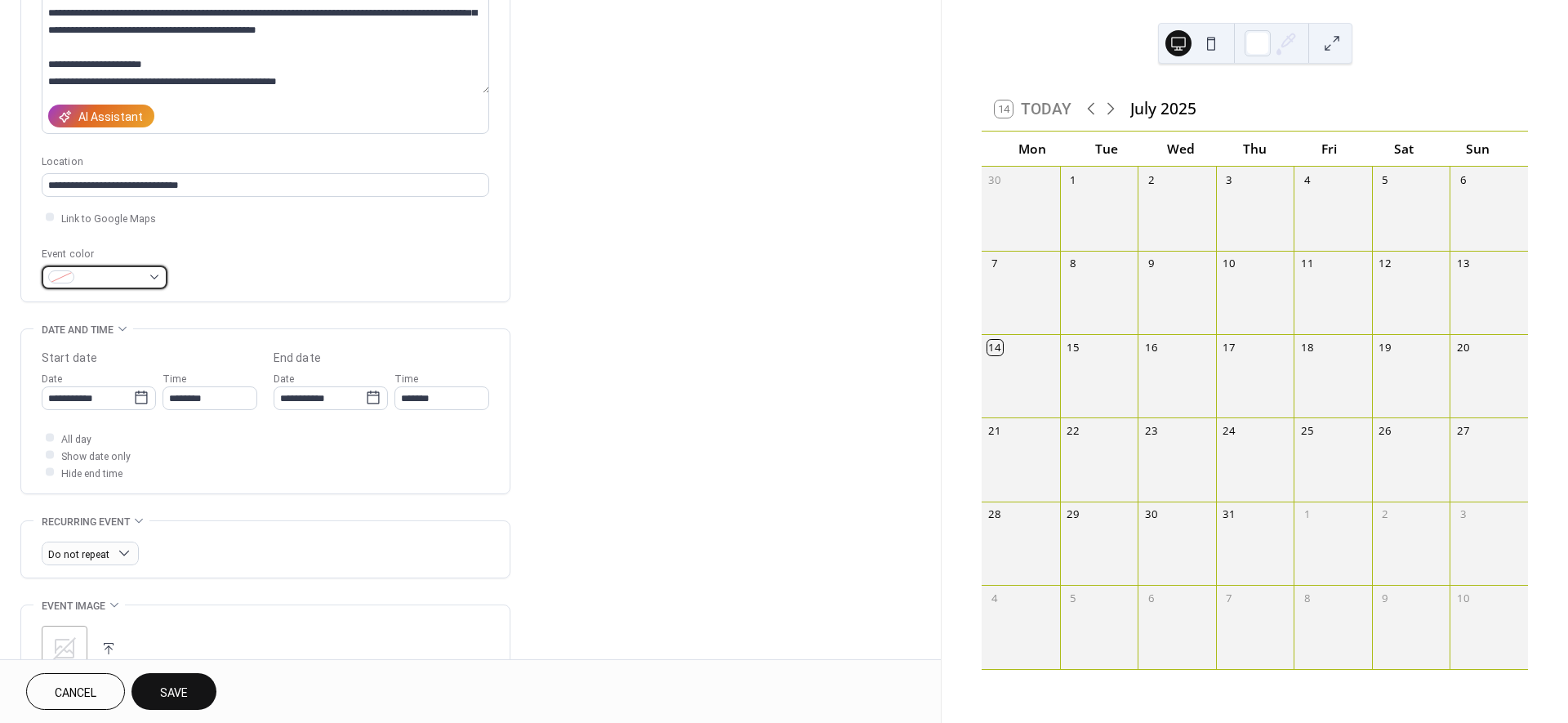 click at bounding box center (105, 277) 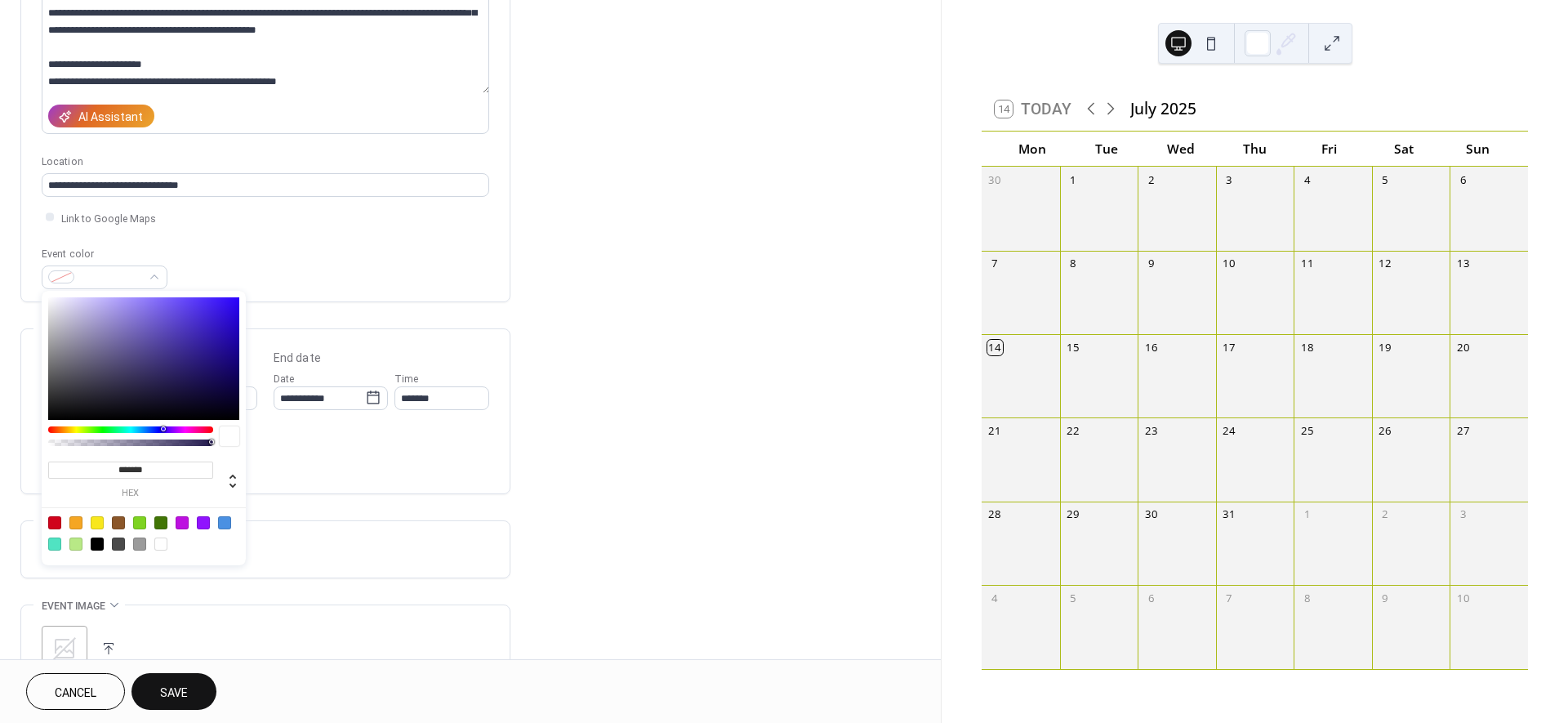 click at bounding box center (140, 523) 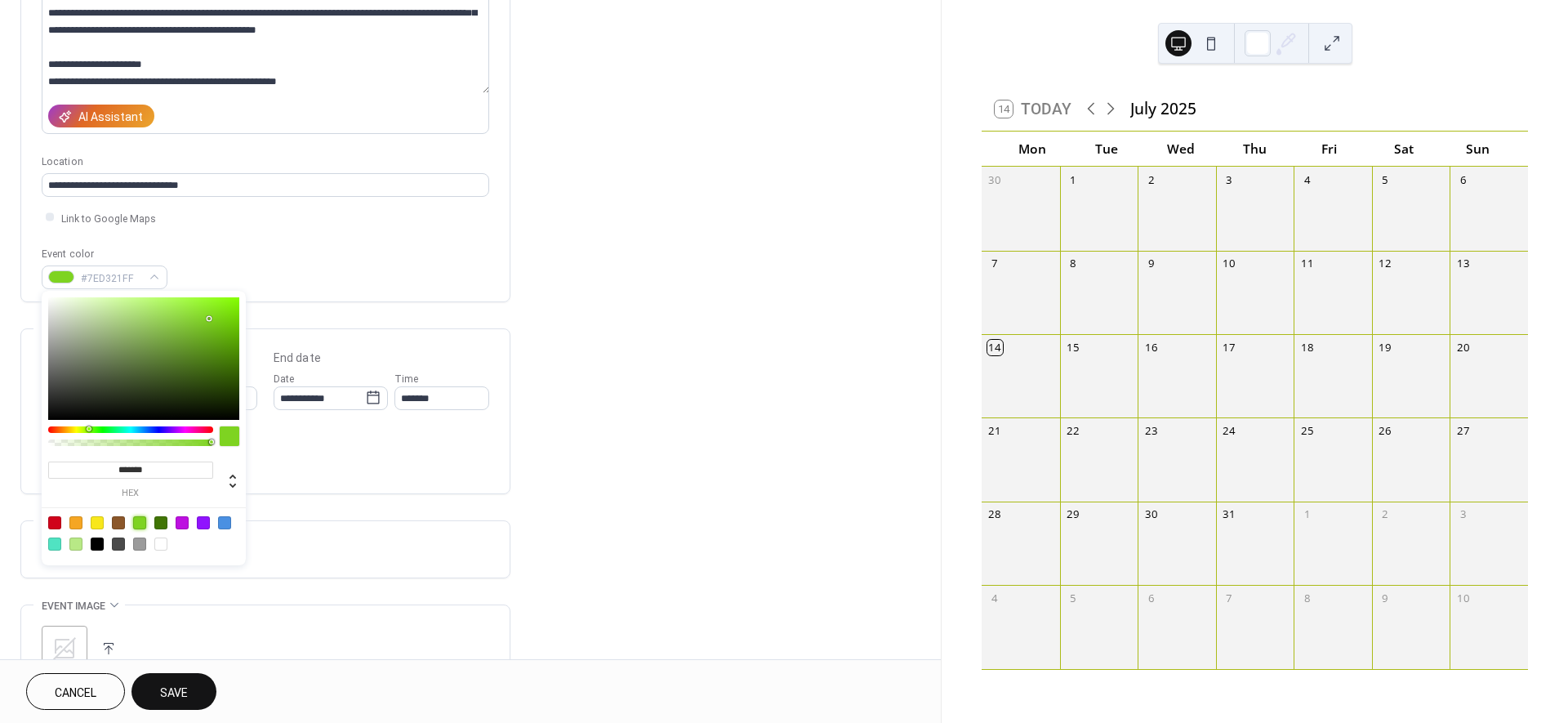 click on "**********" at bounding box center (470, 385) 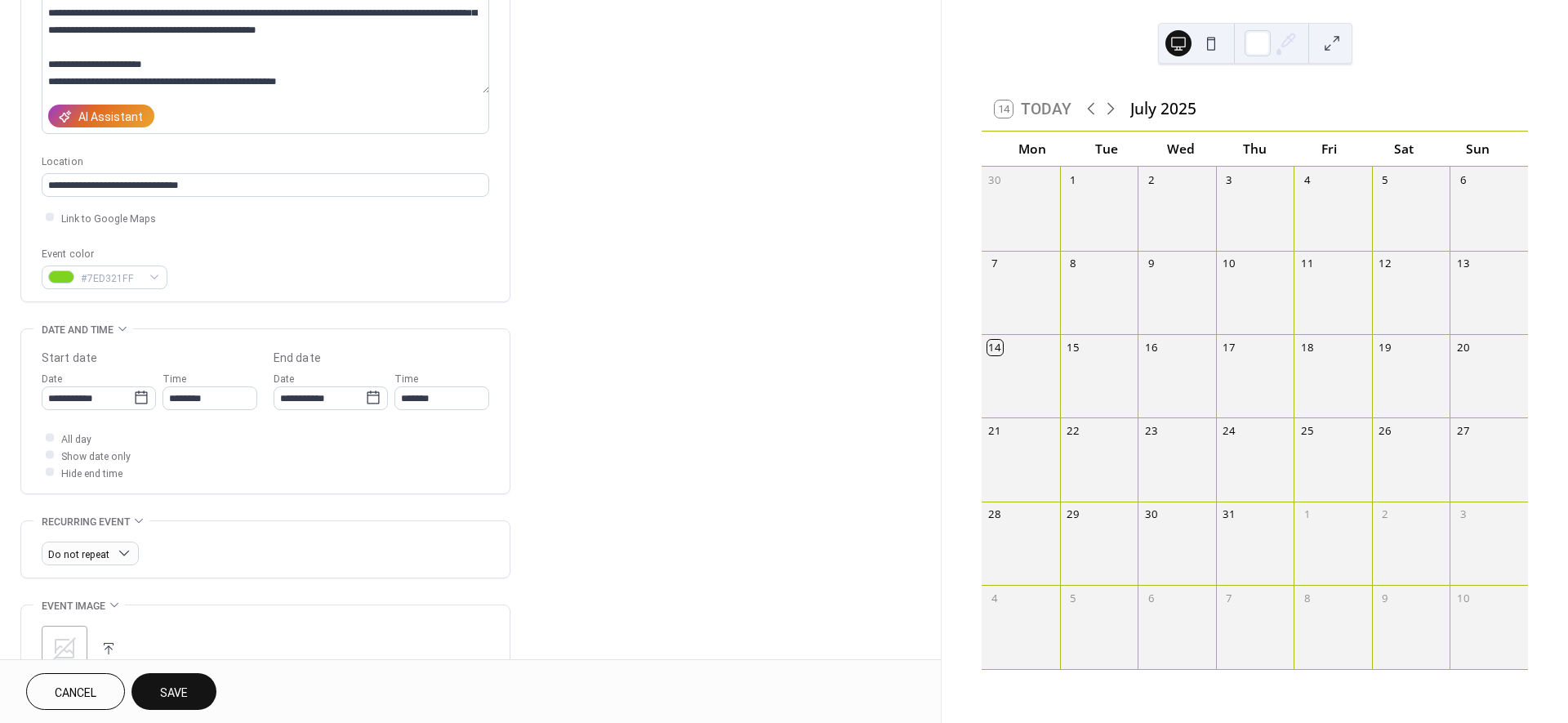 click on "**********" at bounding box center [470, 385] 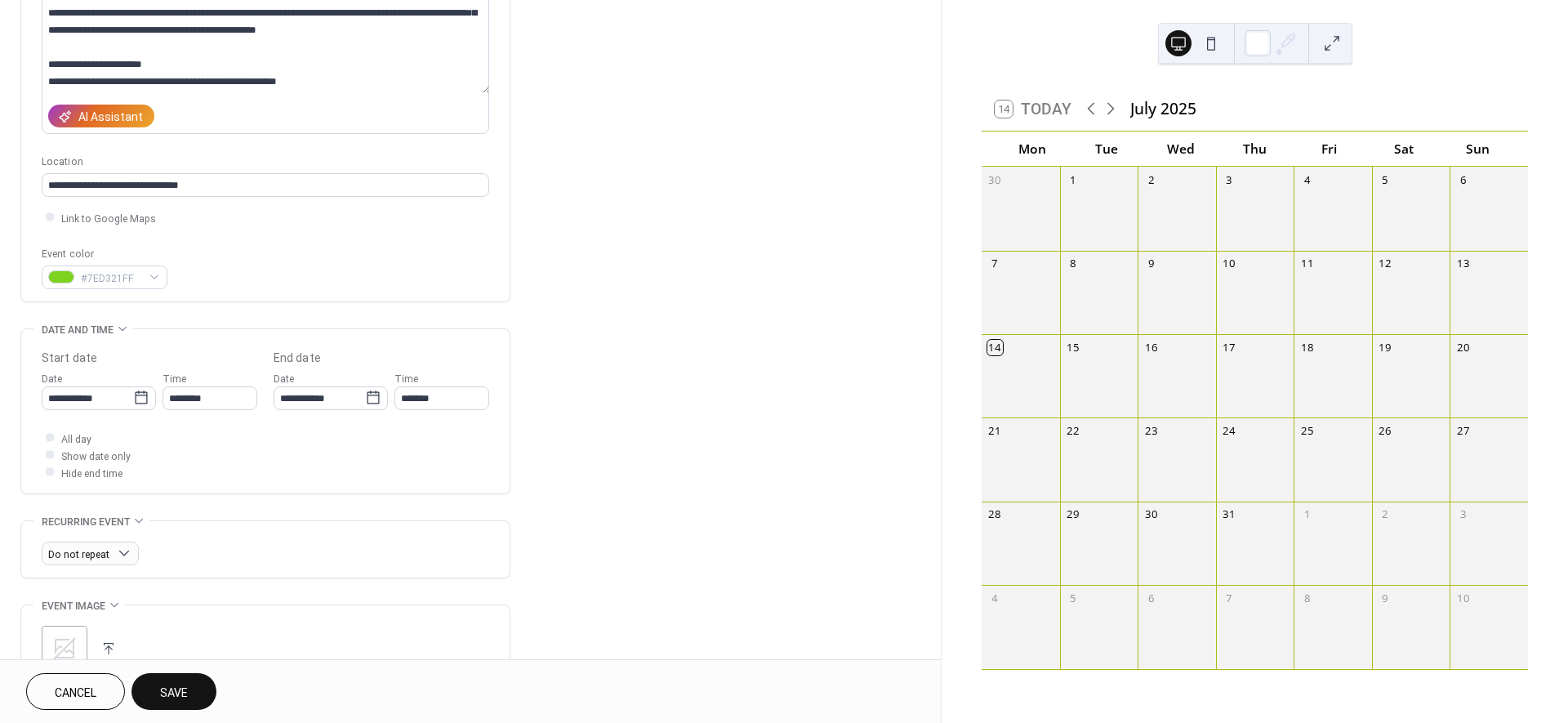 scroll, scrollTop: 306, scrollLeft: 0, axis: vertical 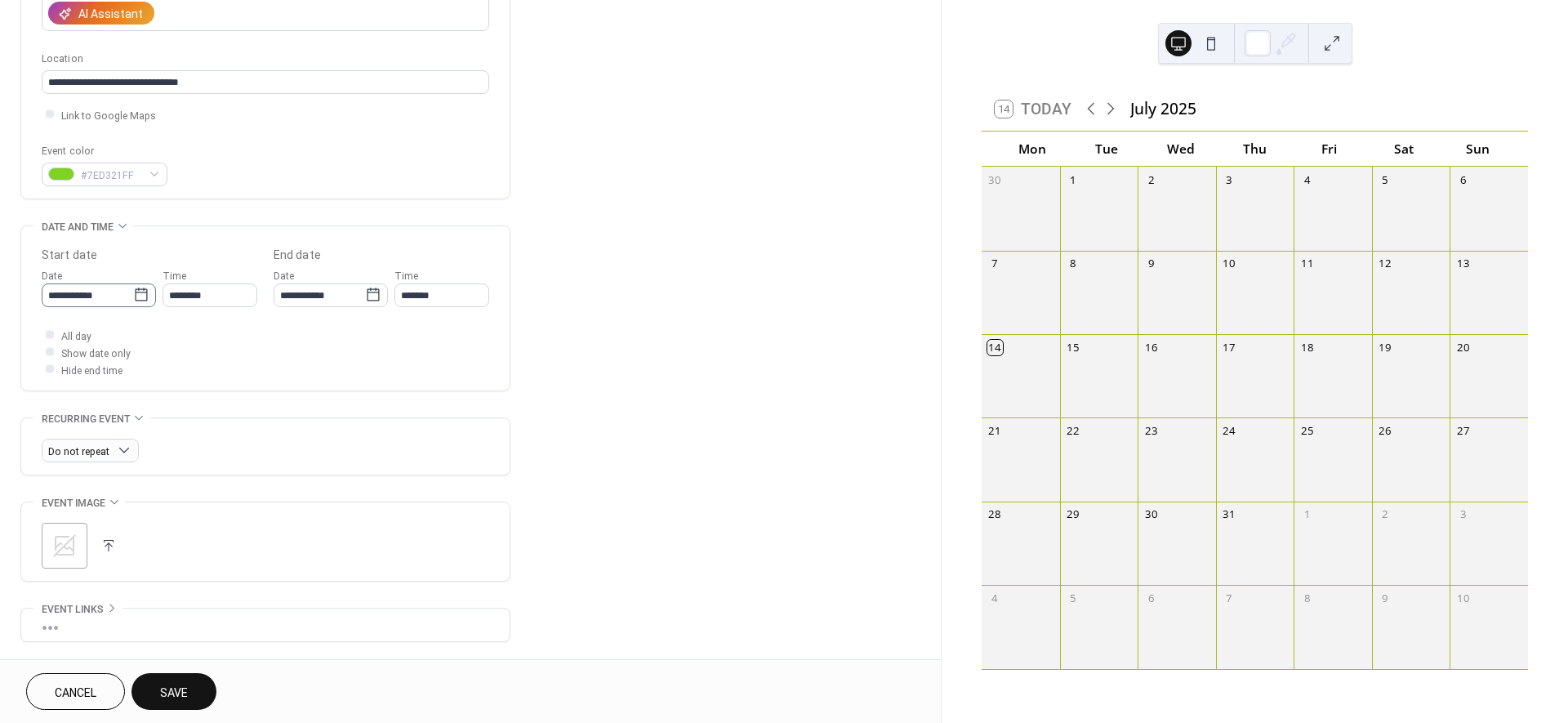 click 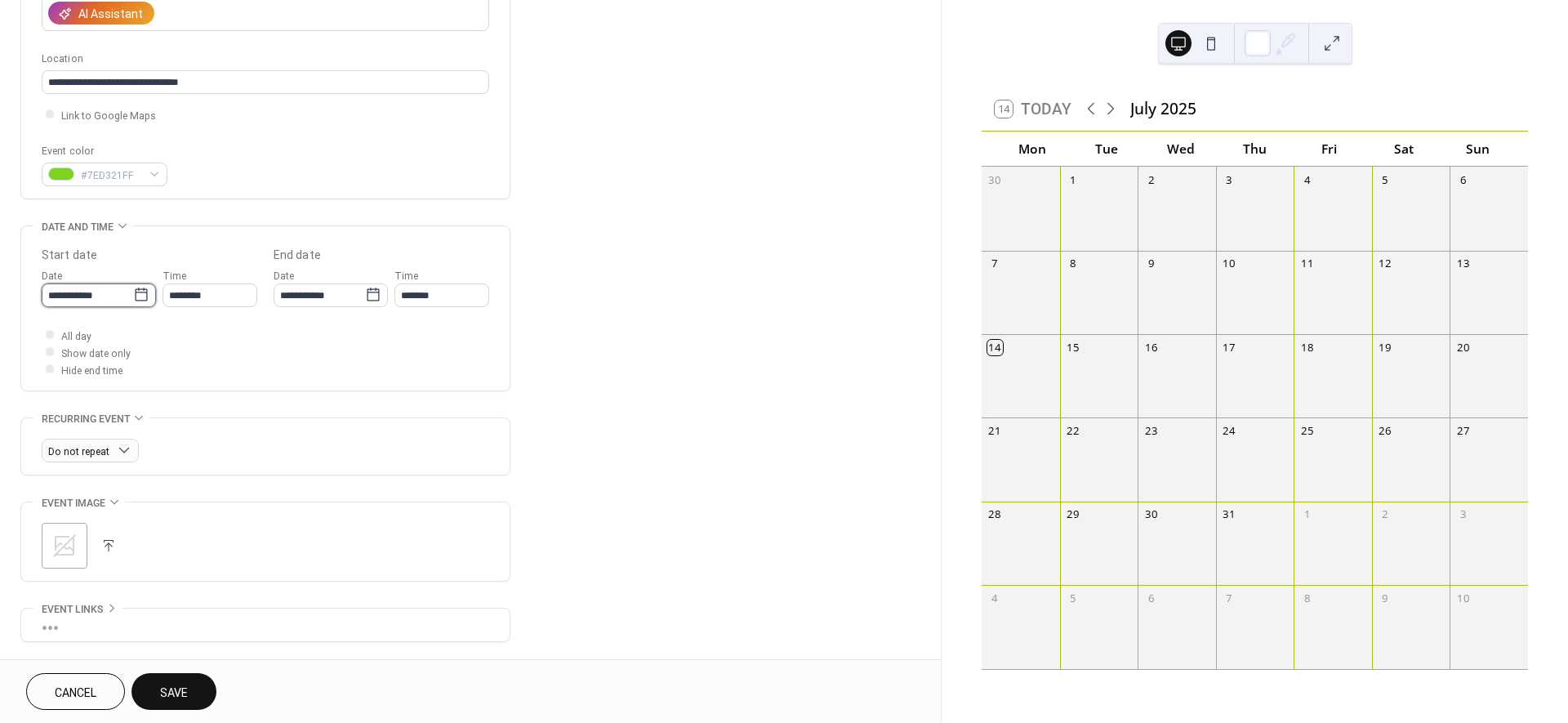 click on "**********" at bounding box center [87, 295] 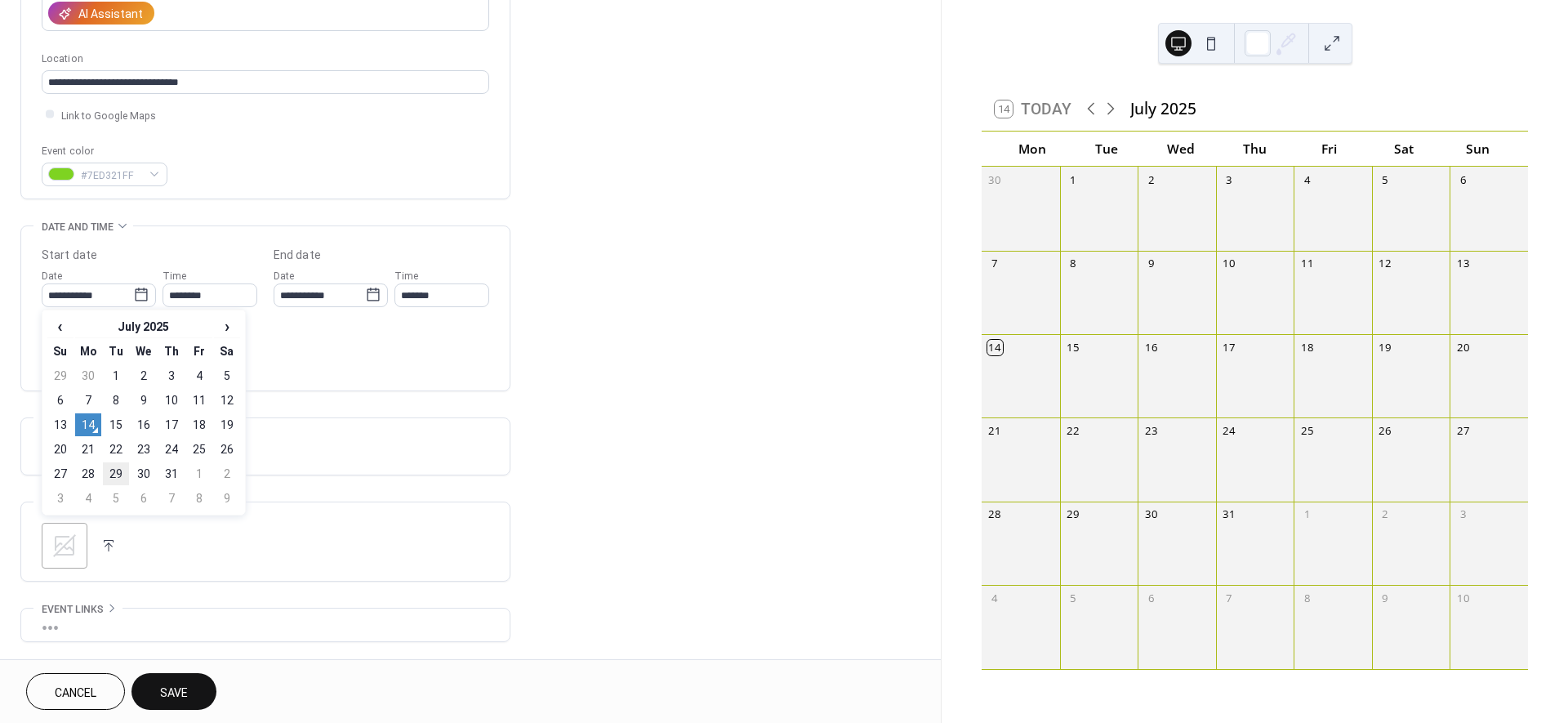 click on "29" at bounding box center (116, 474) 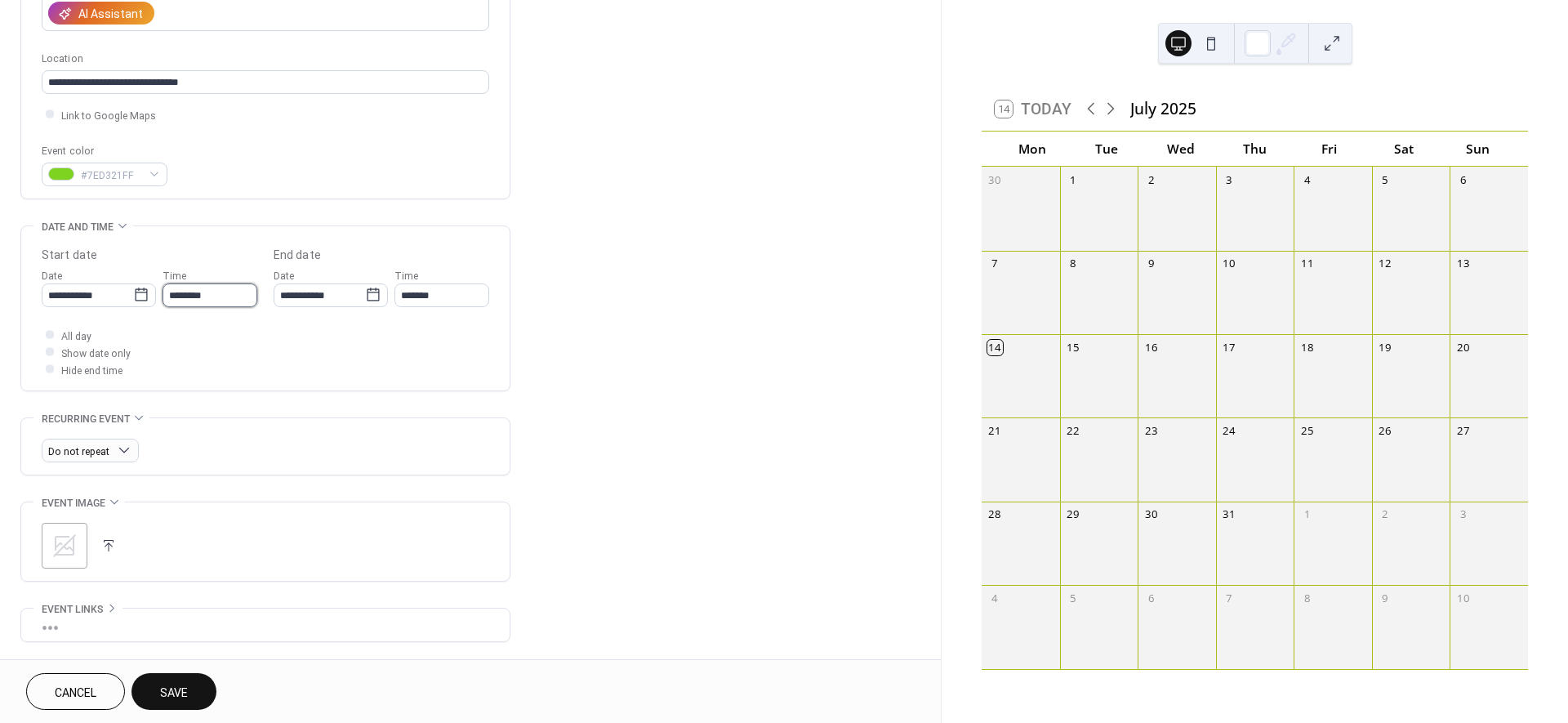 click on "********" at bounding box center (210, 295) 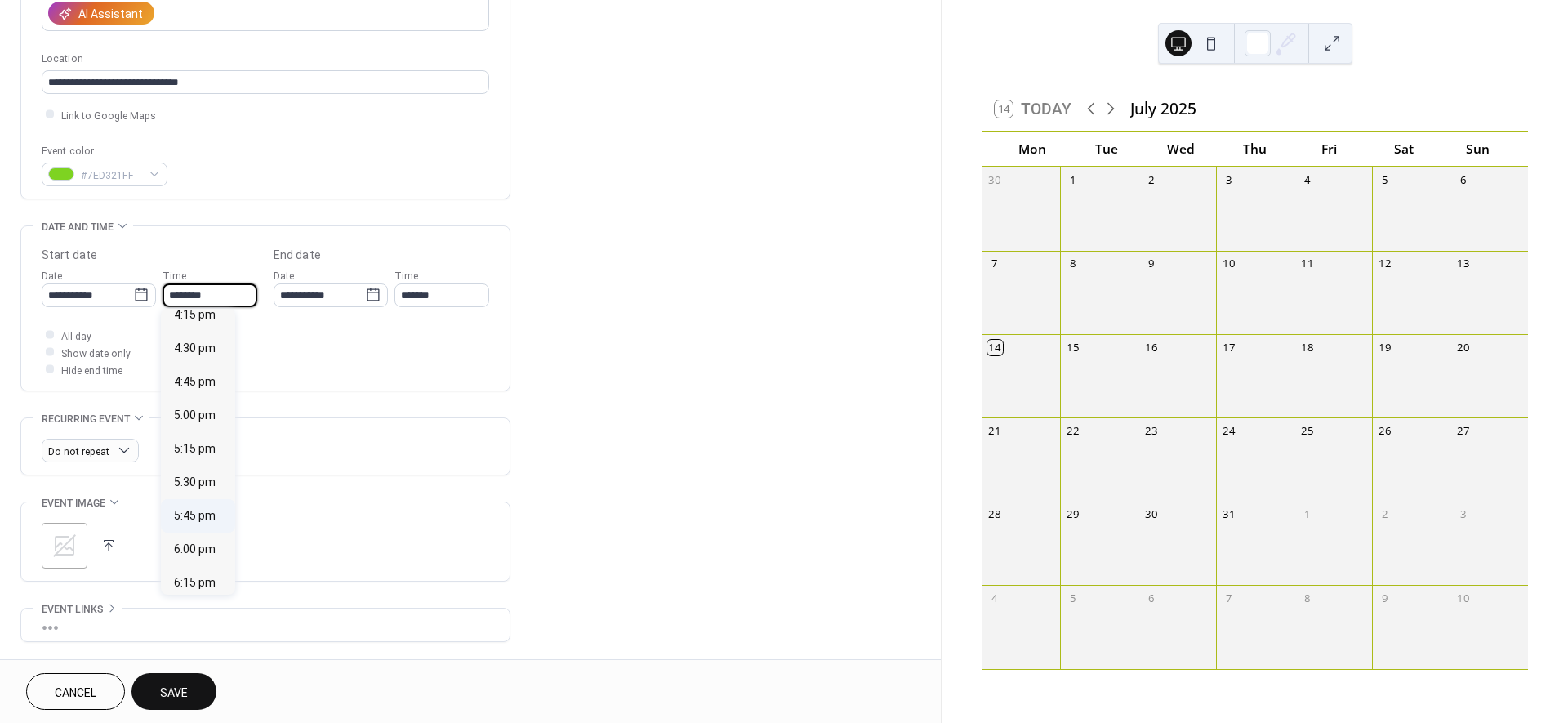 scroll, scrollTop: 2194, scrollLeft: 0, axis: vertical 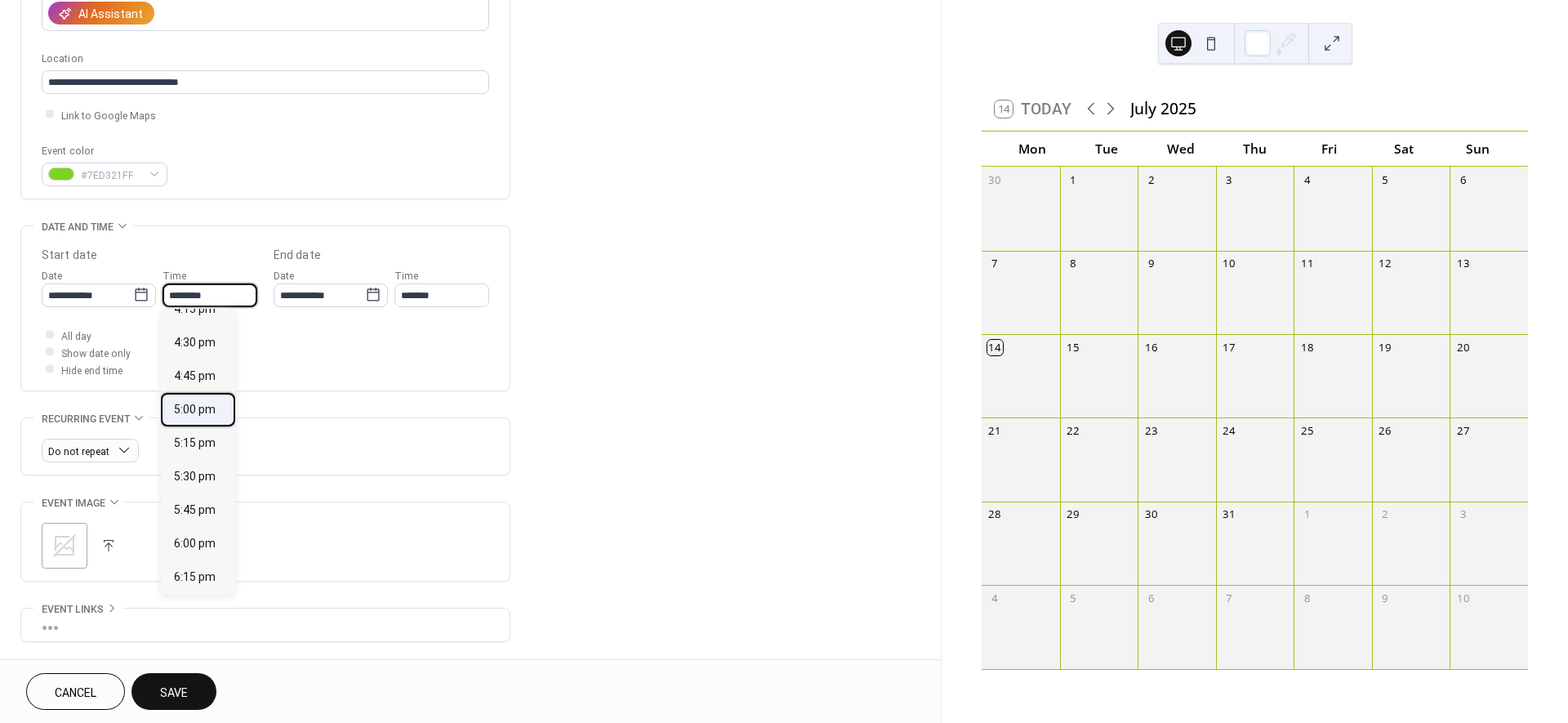 click on "5:00 pm" at bounding box center (194, 409) 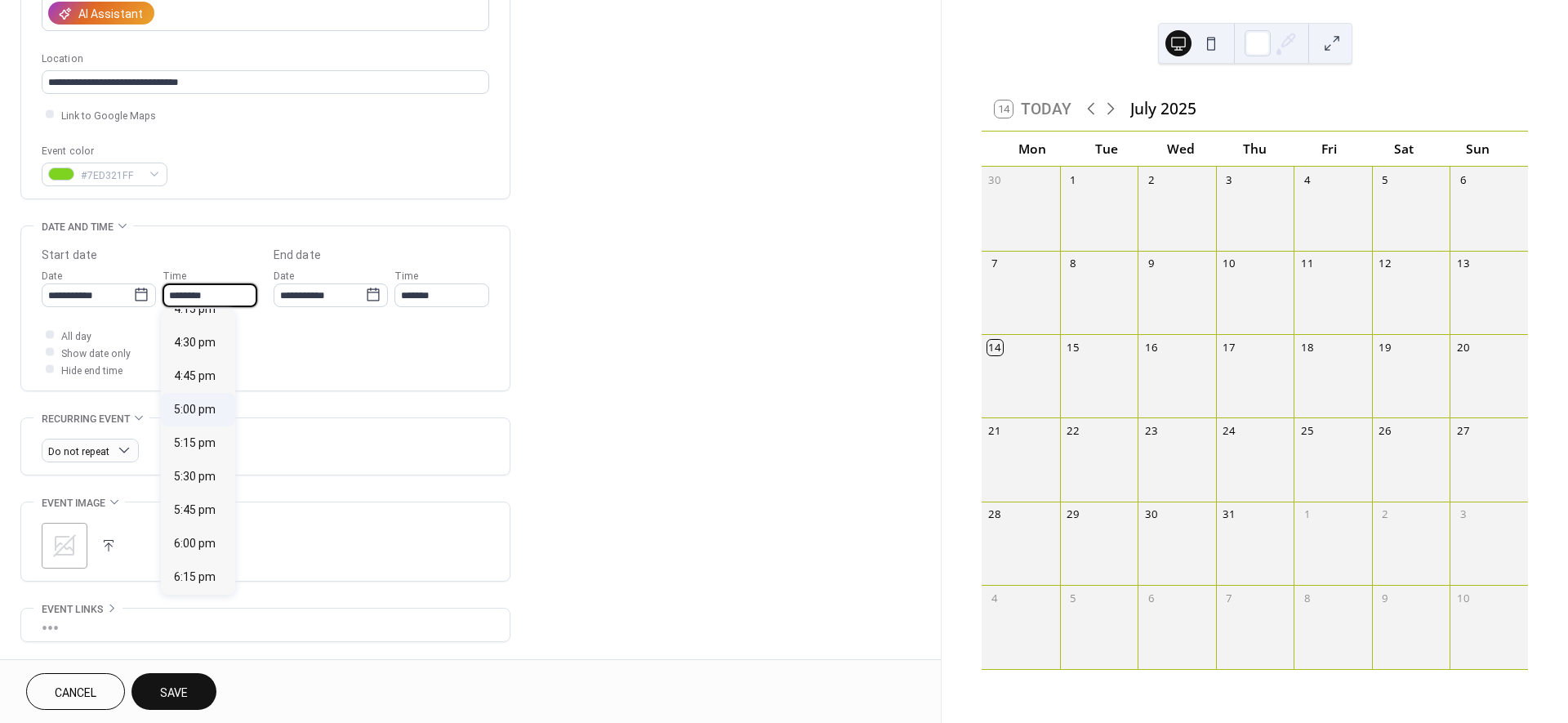 type on "*******" 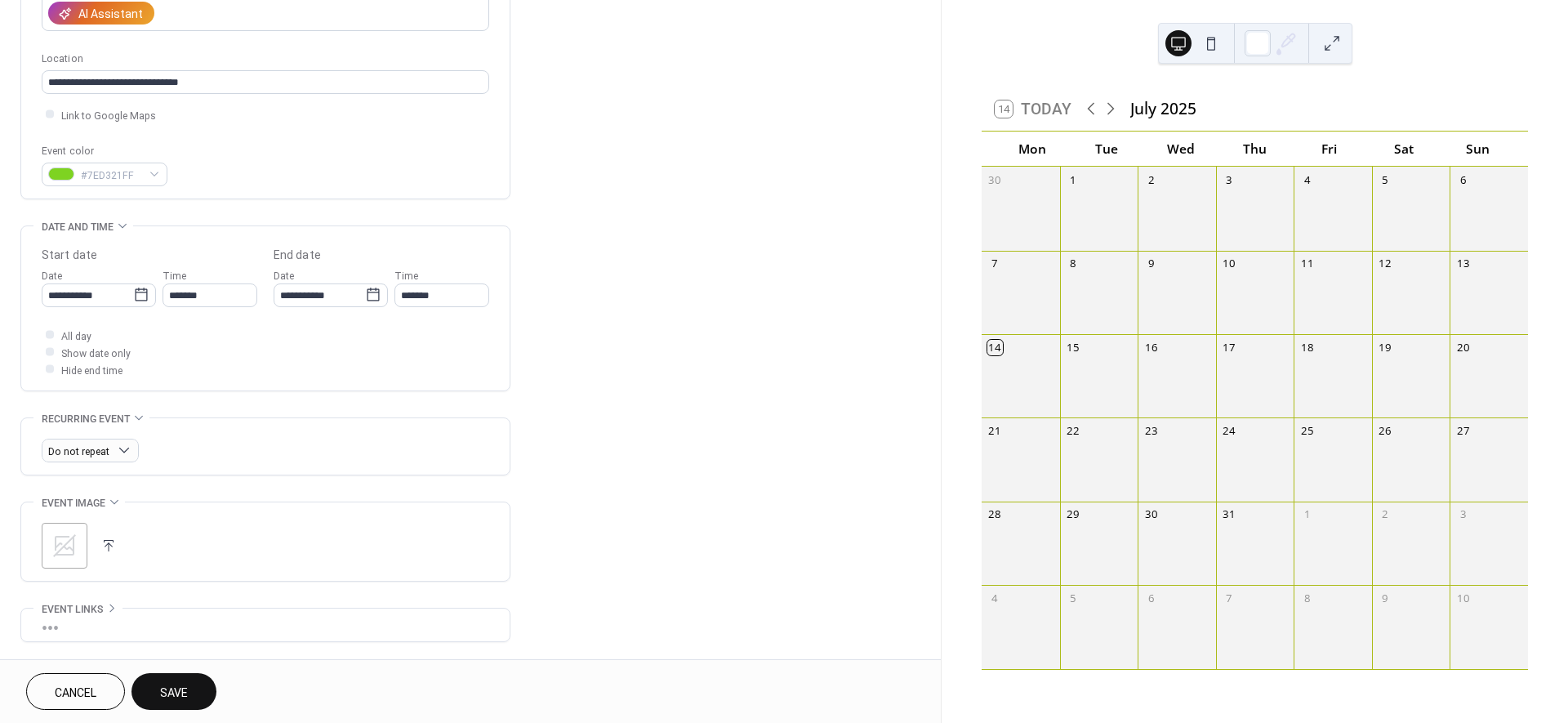 click on "All day Show date only Hide end time" at bounding box center [265, 352] 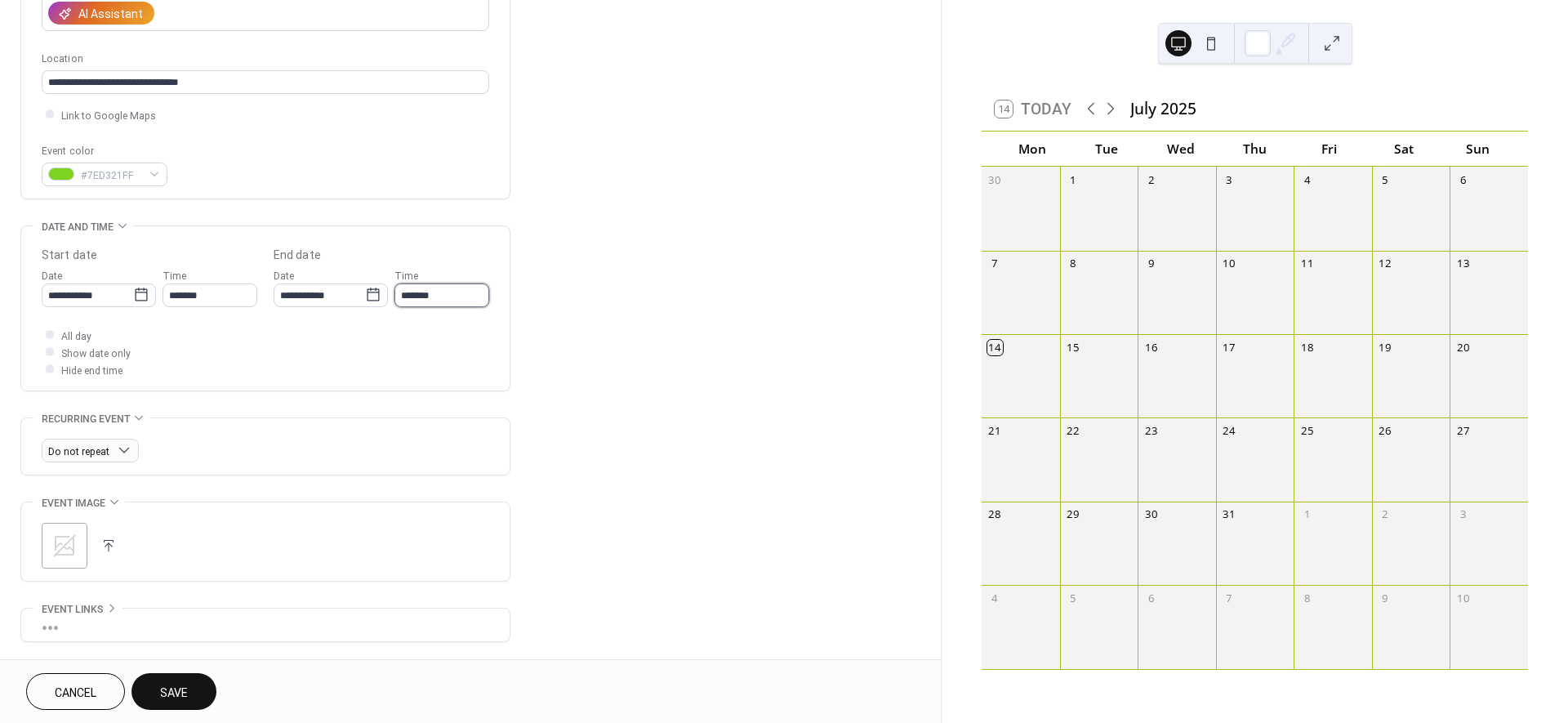 click on "*******" at bounding box center [442, 295] 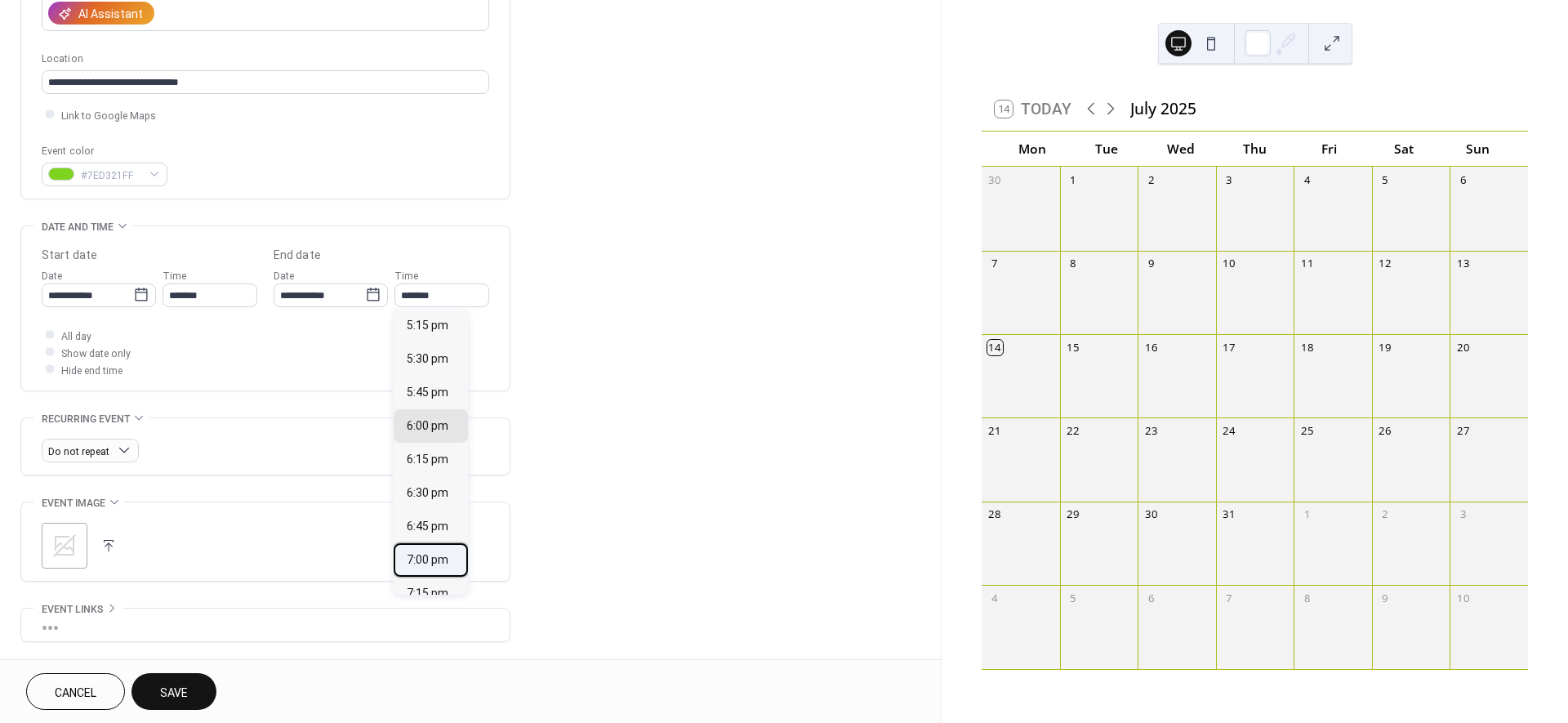 click on "7:00 pm" at bounding box center (427, 560) 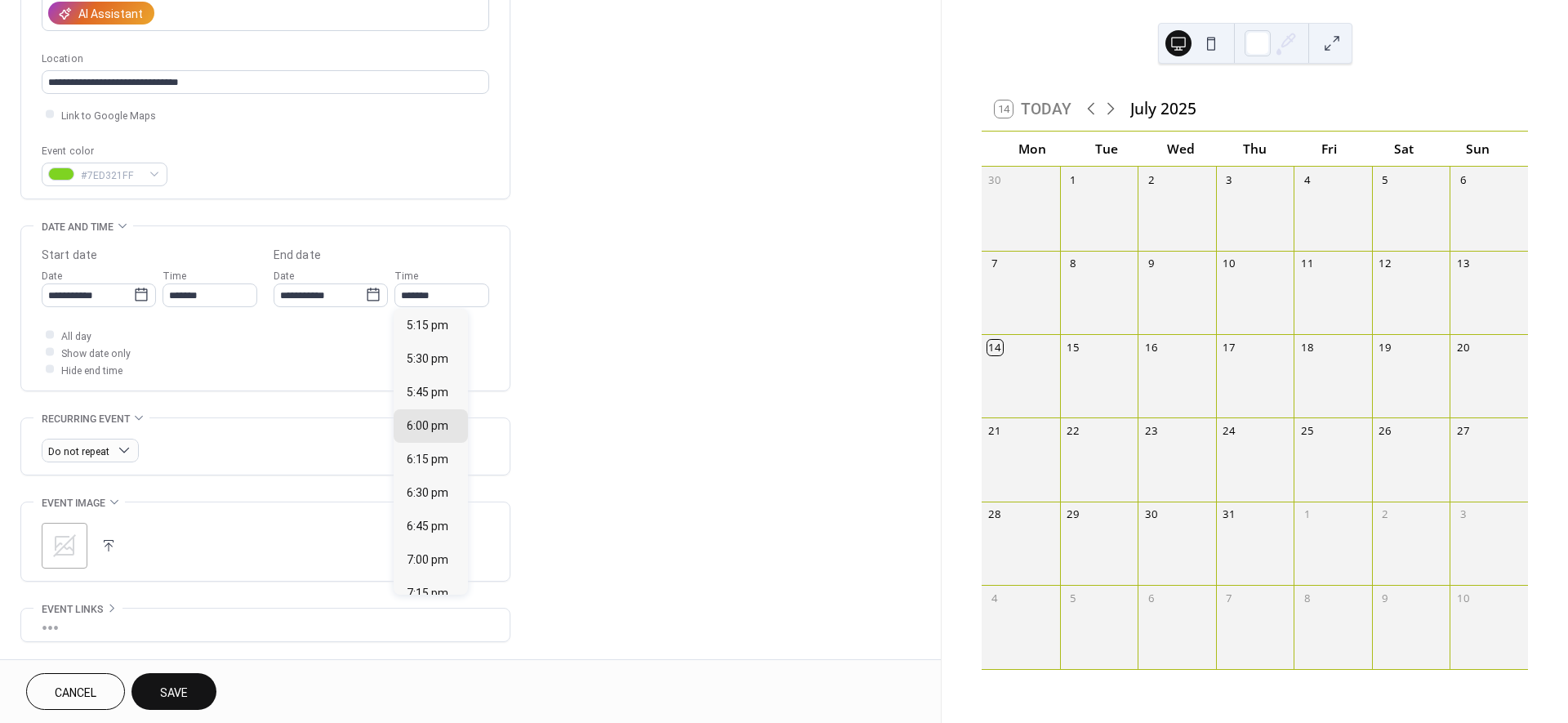 type on "*******" 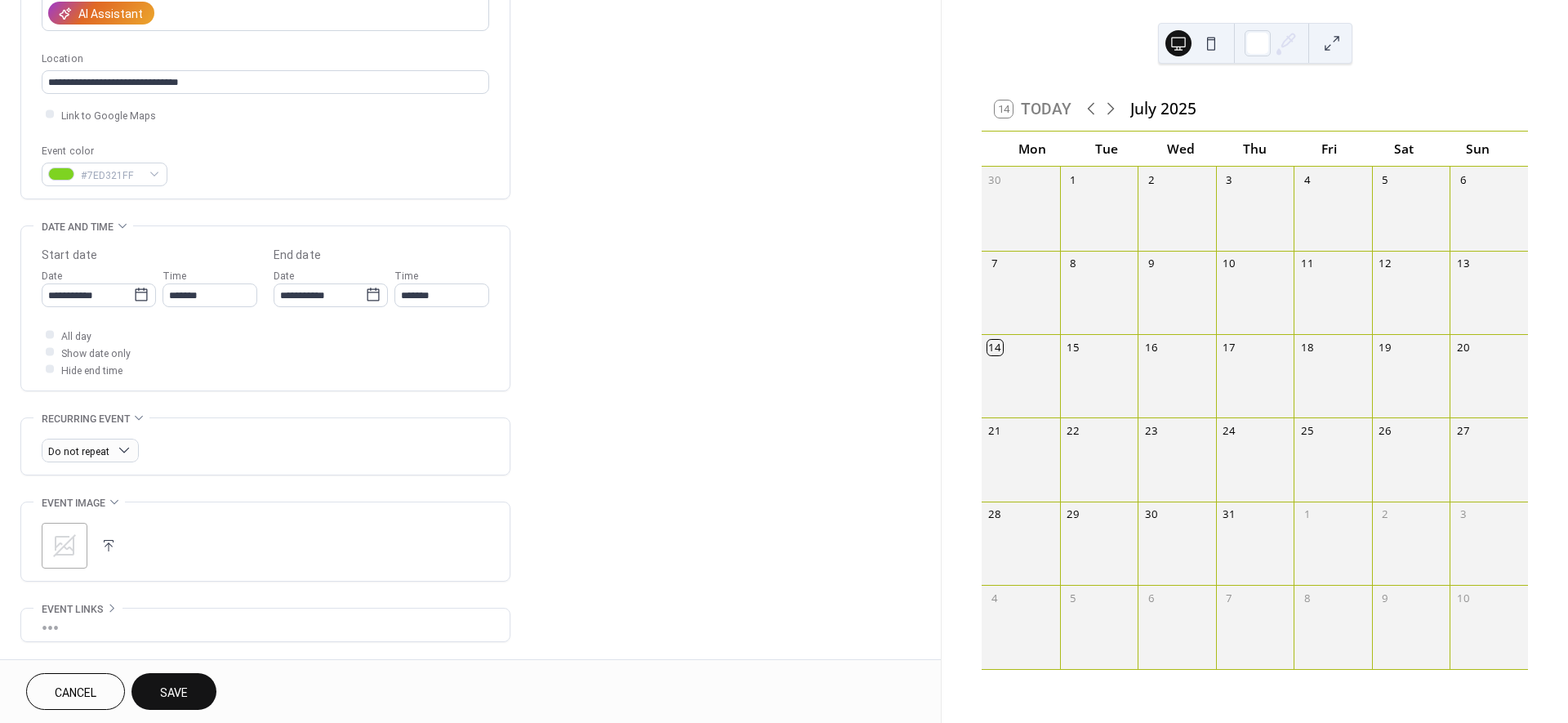 click on "**********" at bounding box center (470, 282) 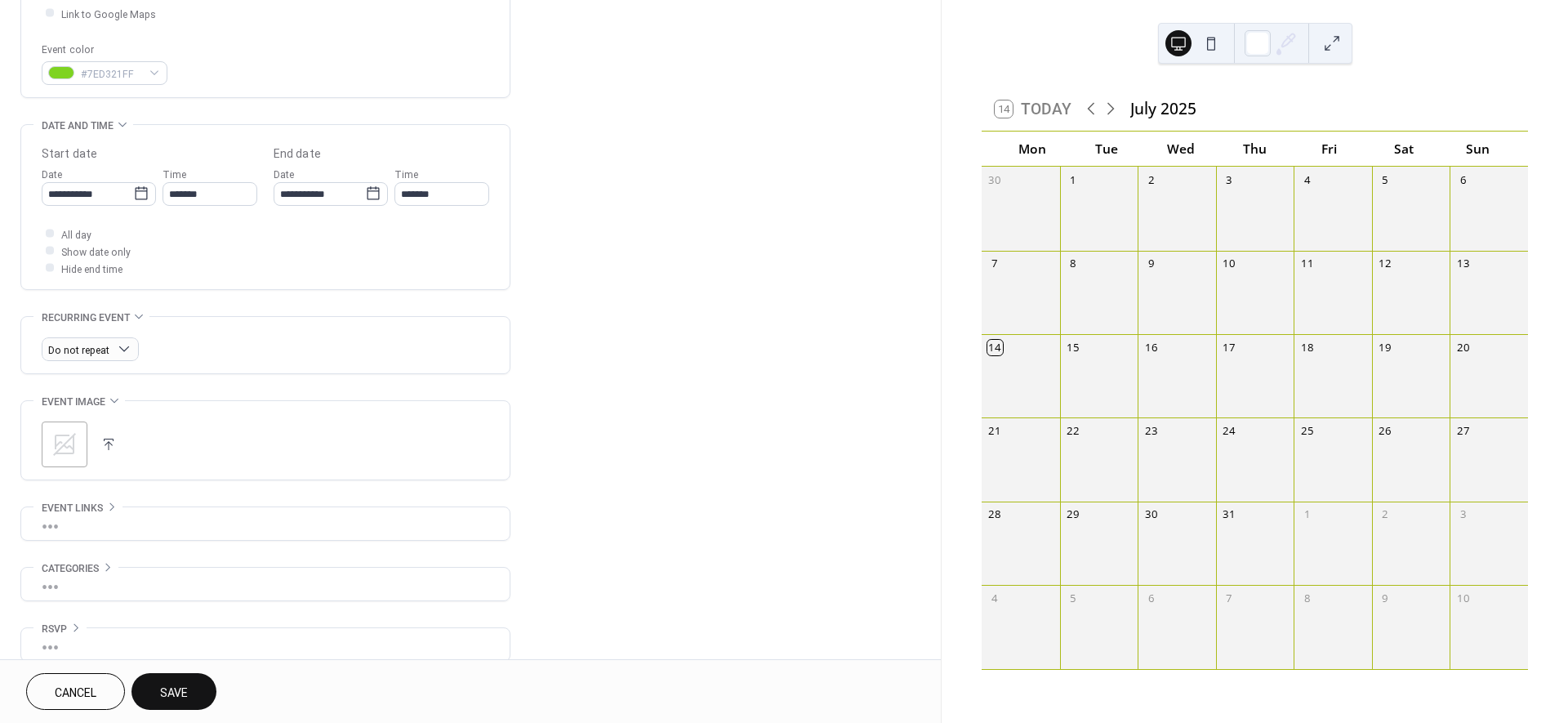scroll, scrollTop: 421, scrollLeft: 0, axis: vertical 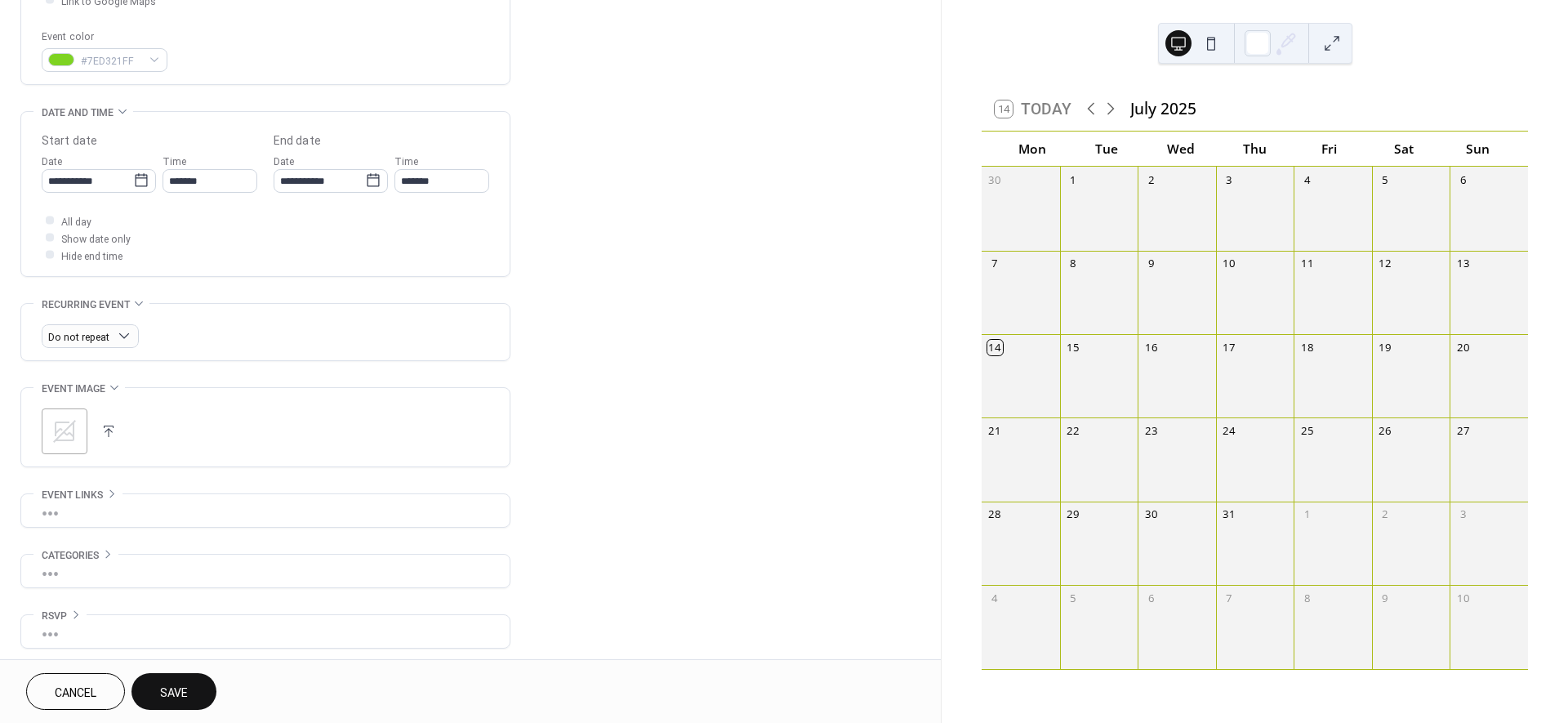 click at bounding box center [109, 431] 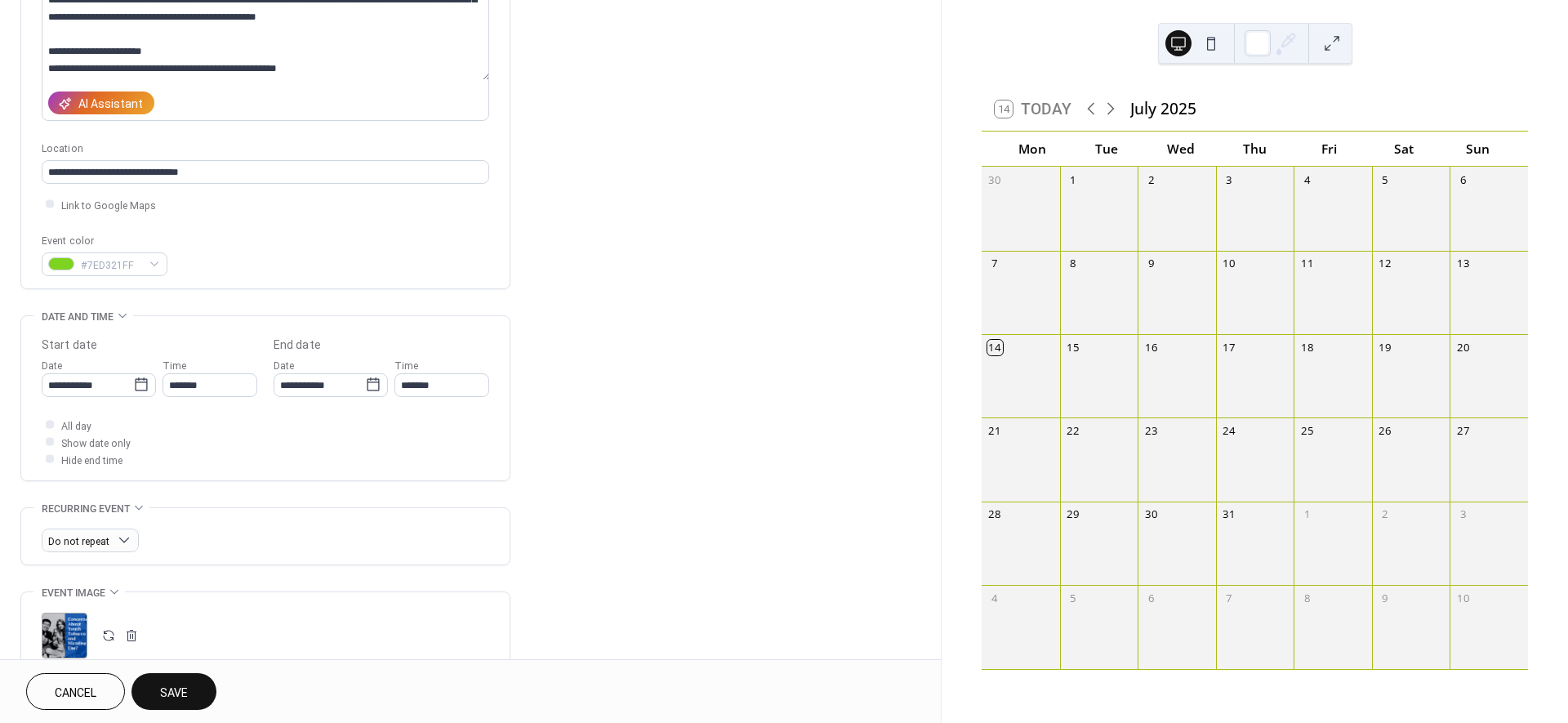 scroll, scrollTop: 421, scrollLeft: 0, axis: vertical 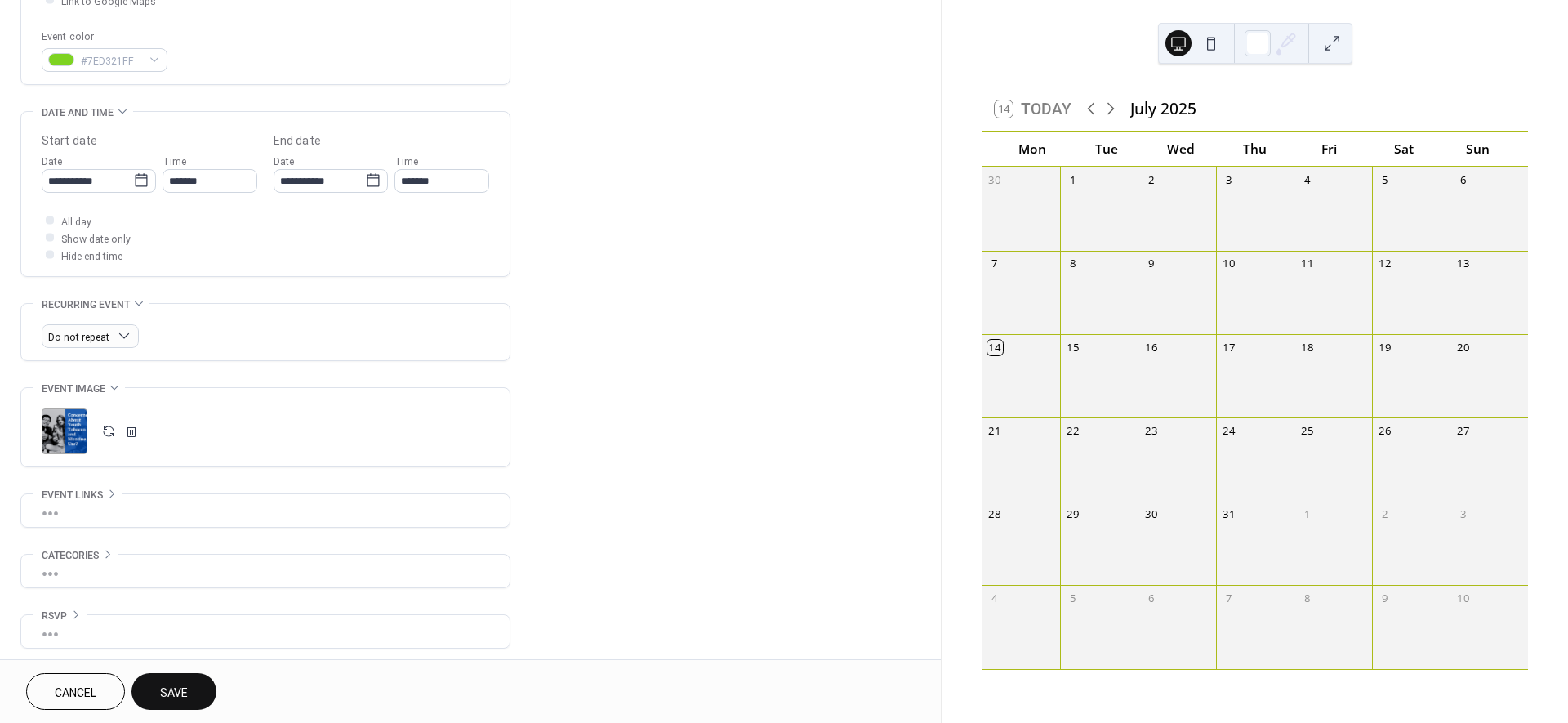 click on "•••" at bounding box center (265, 511) 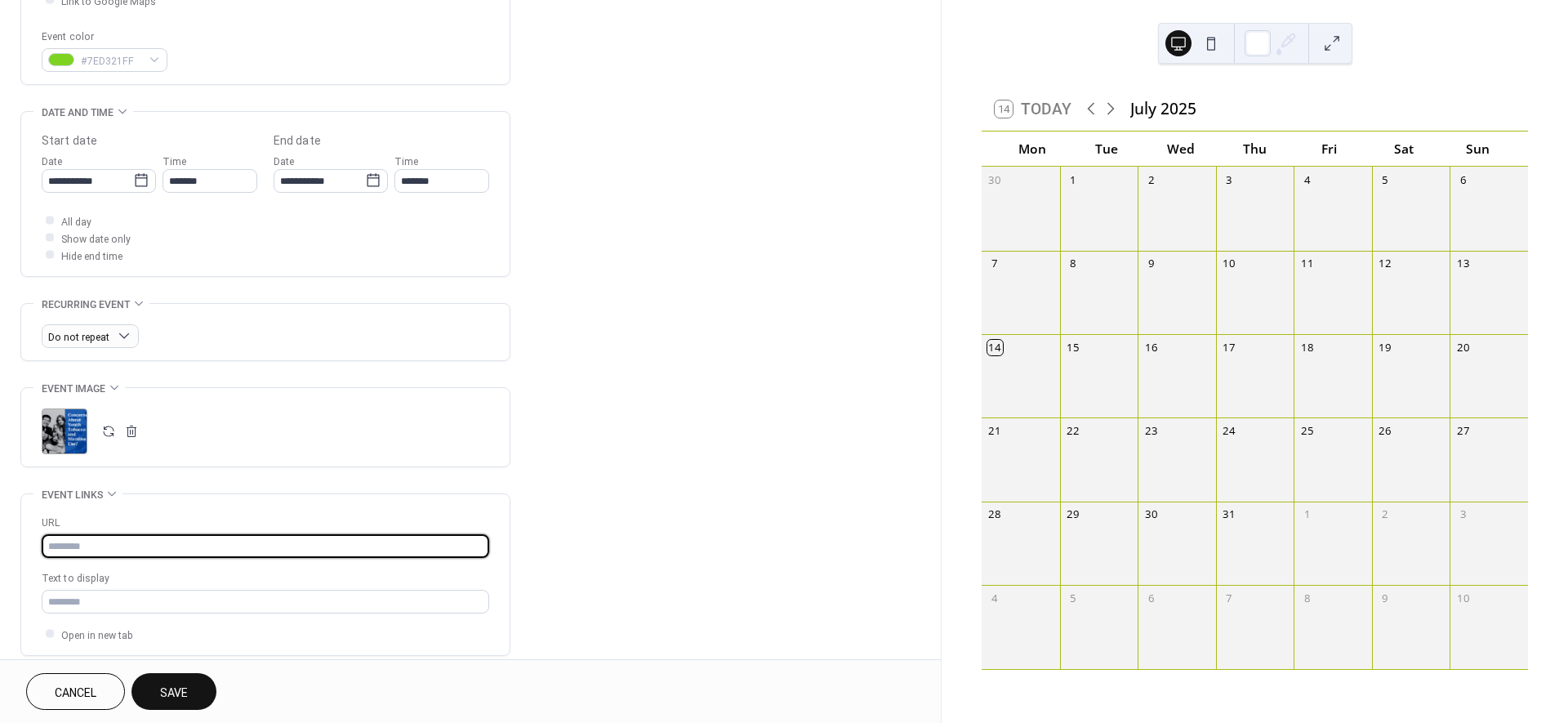 click at bounding box center [265, 546] 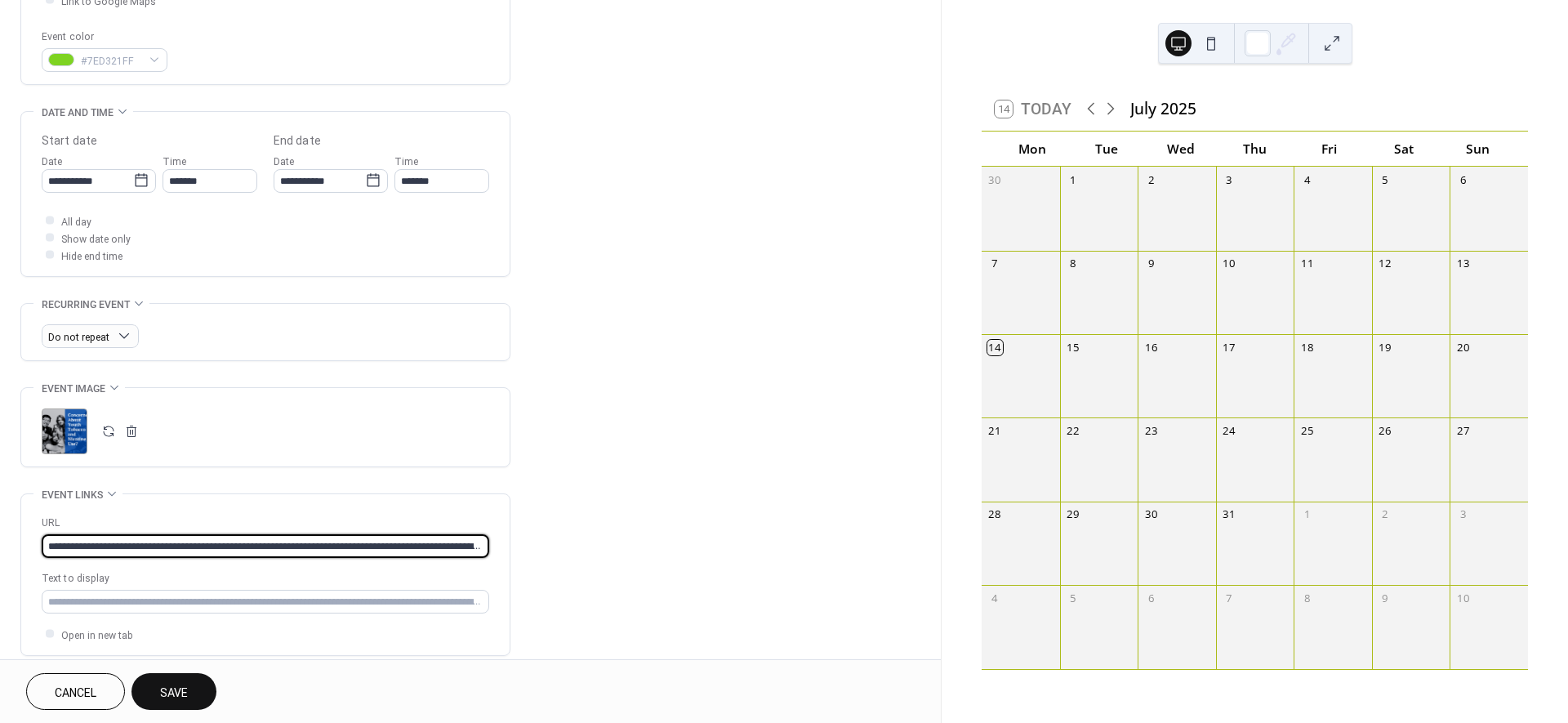 scroll, scrollTop: 0, scrollLeft: 78, axis: horizontal 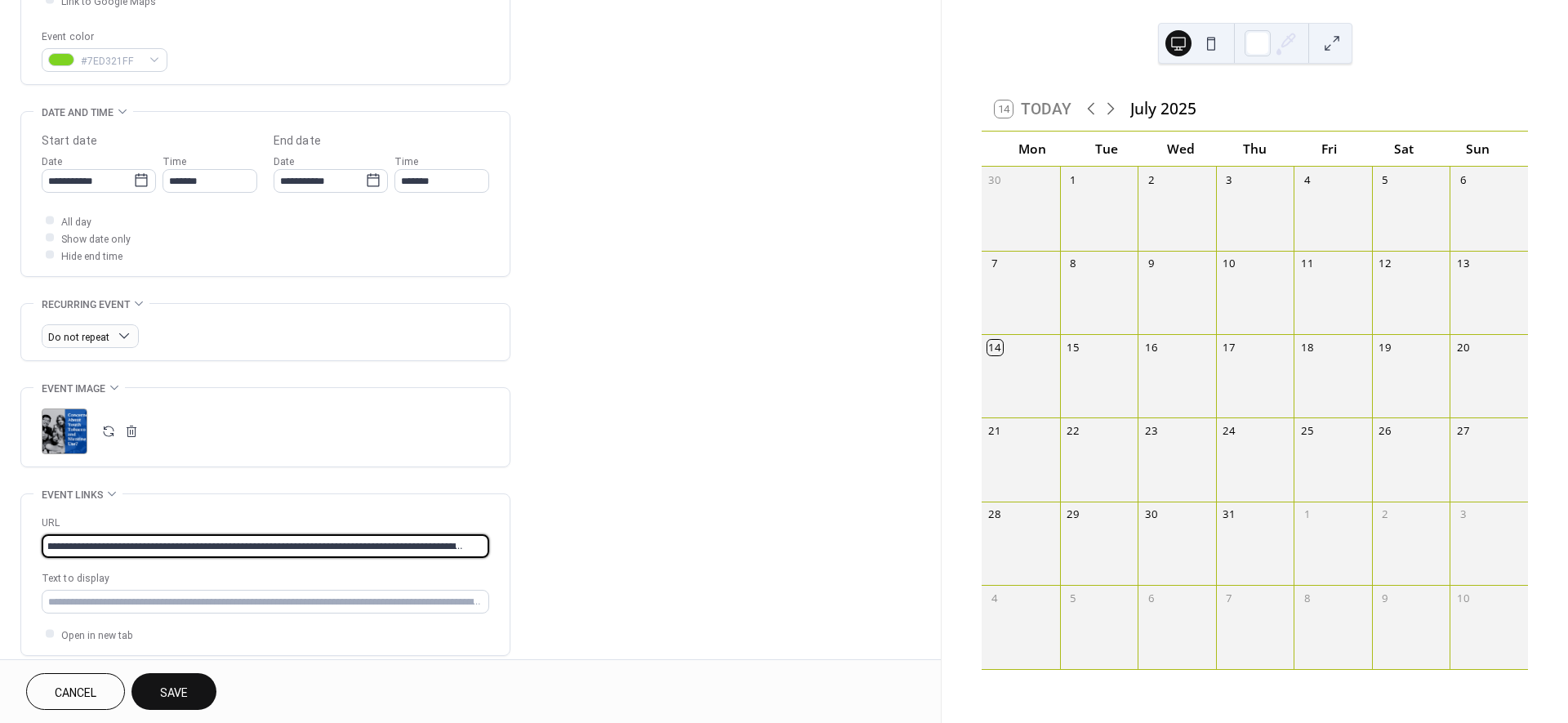 type on "**********" 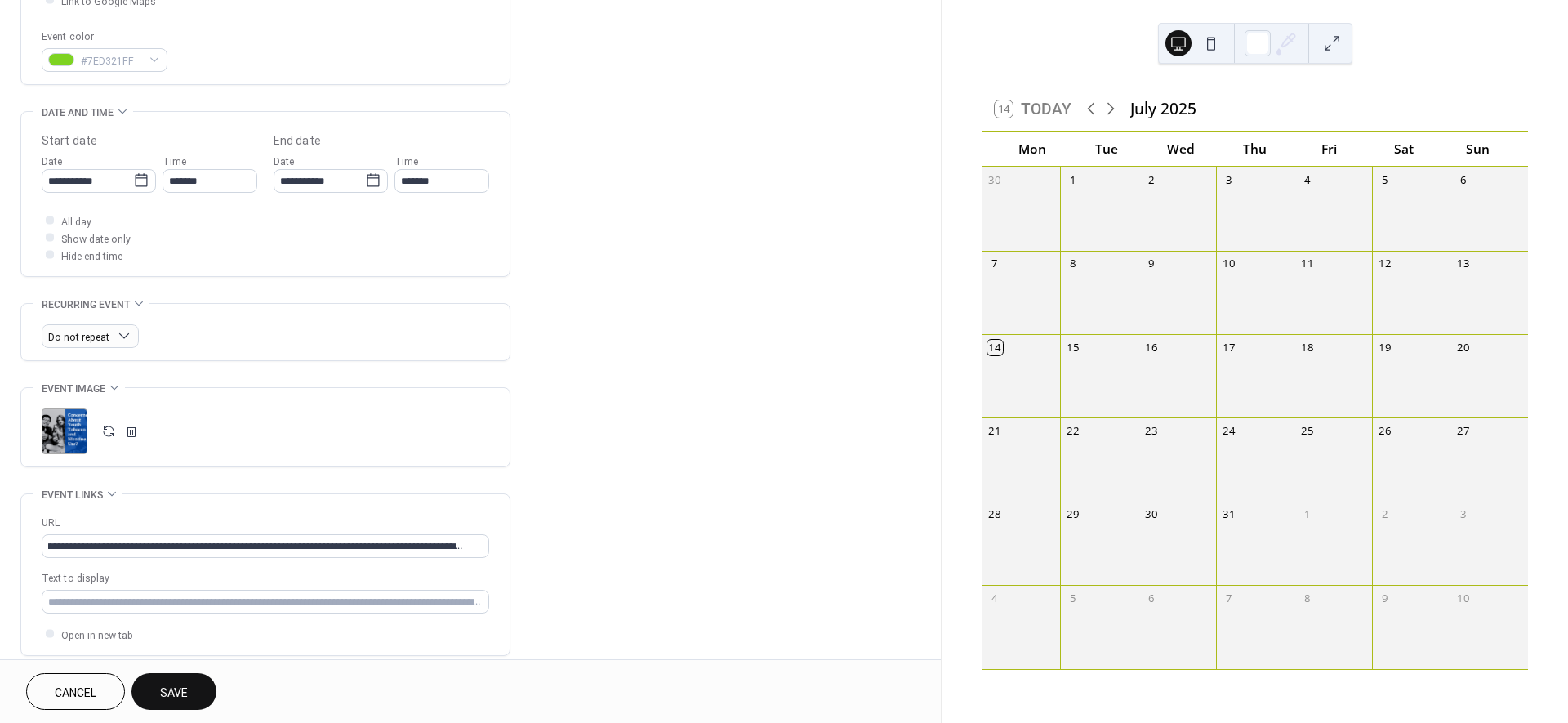 scroll, scrollTop: 0, scrollLeft: 0, axis: both 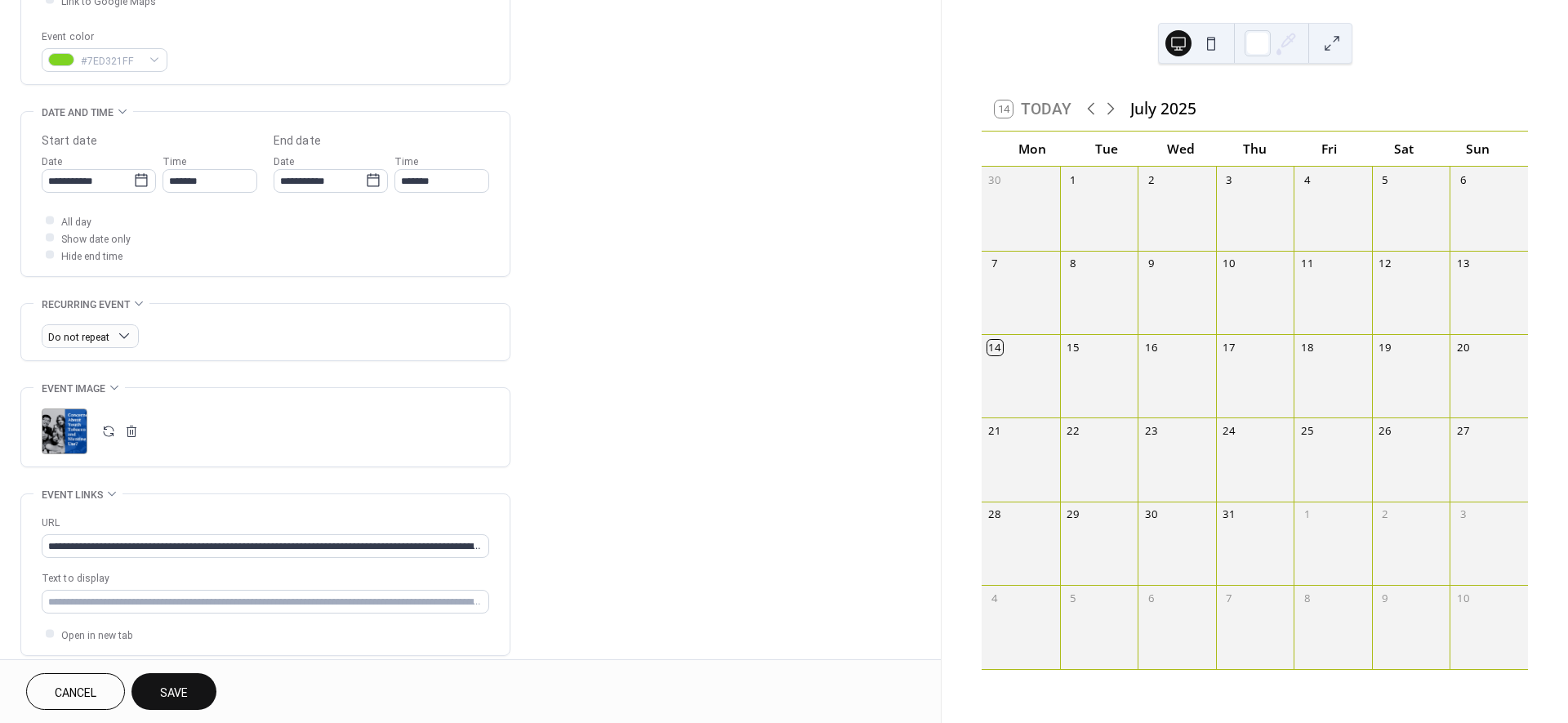 click on "**********" at bounding box center [470, 231] 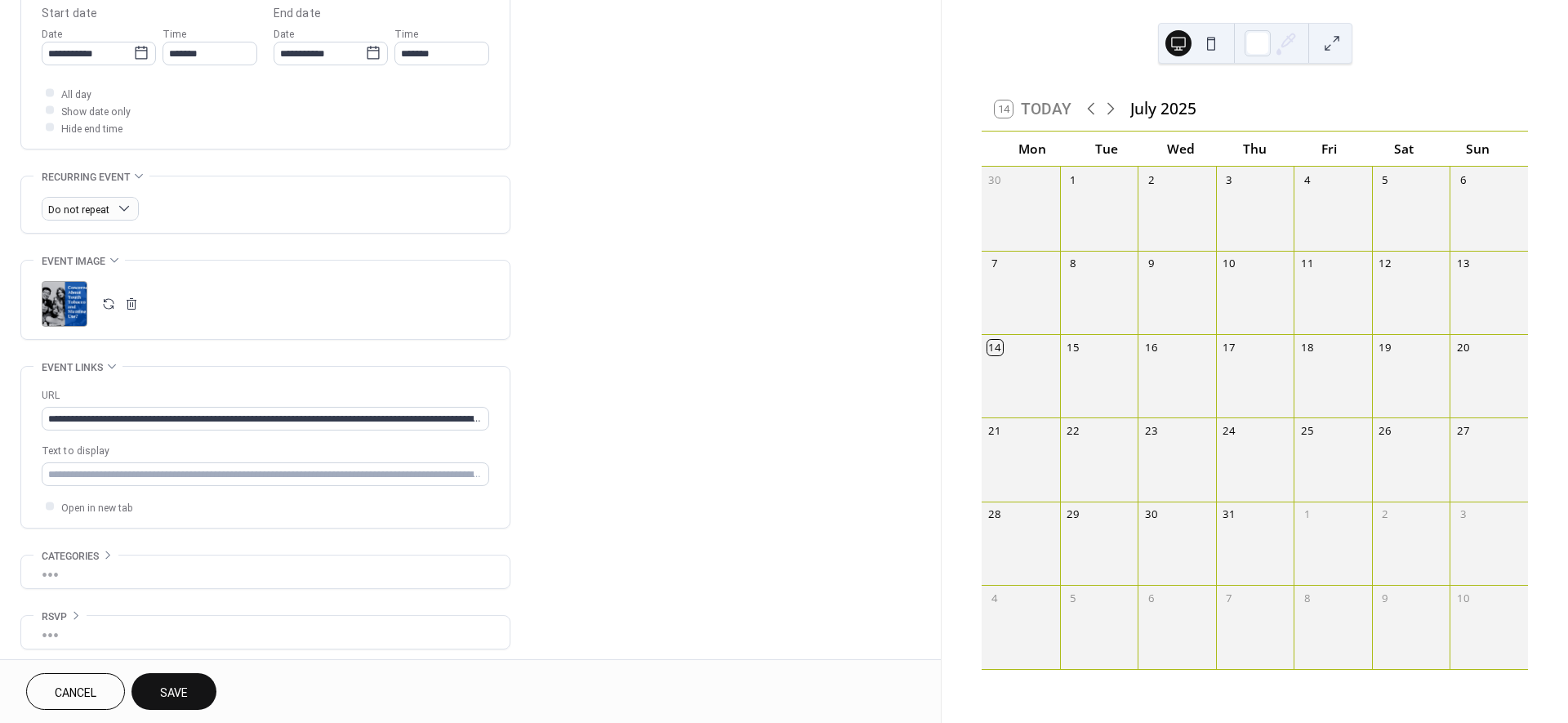 scroll, scrollTop: 548, scrollLeft: 0, axis: vertical 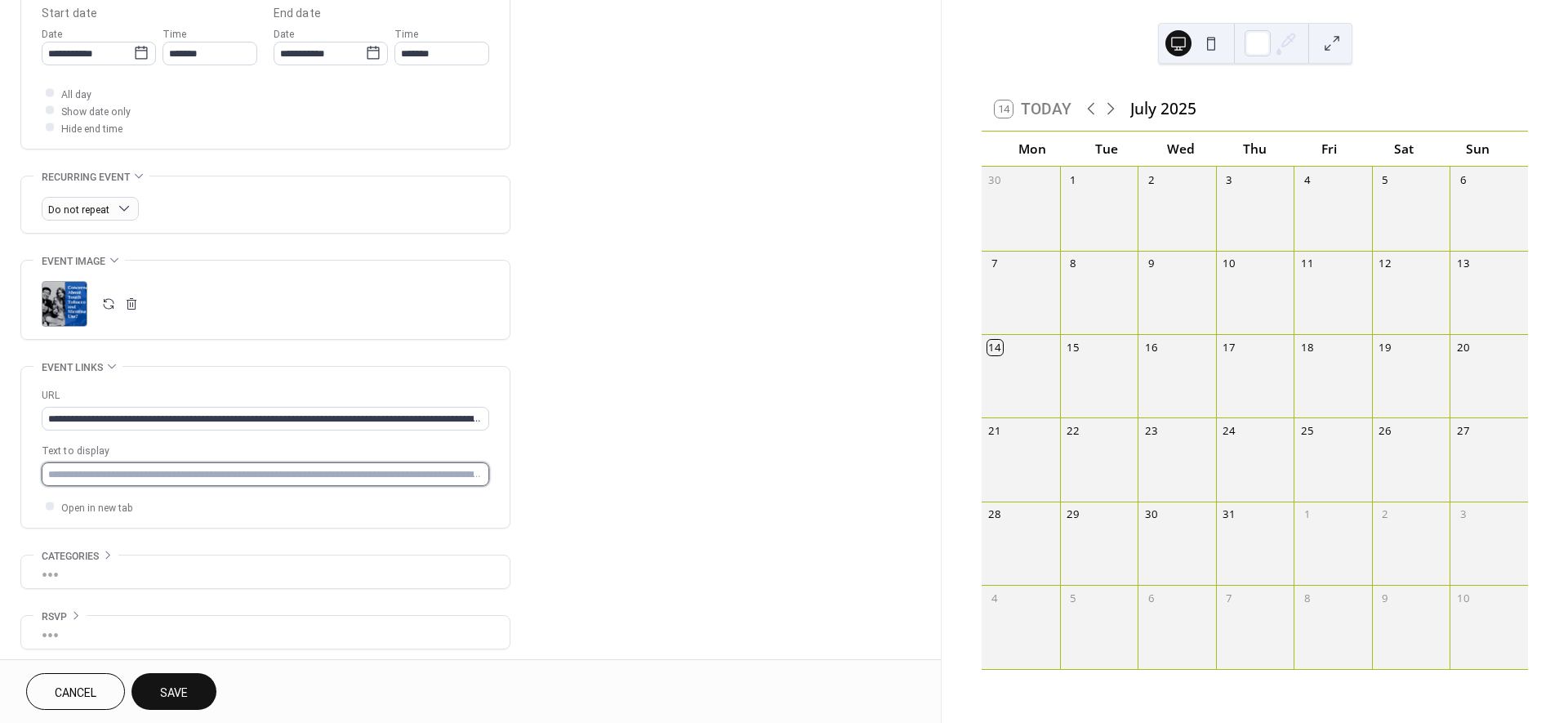 click at bounding box center (265, 474) 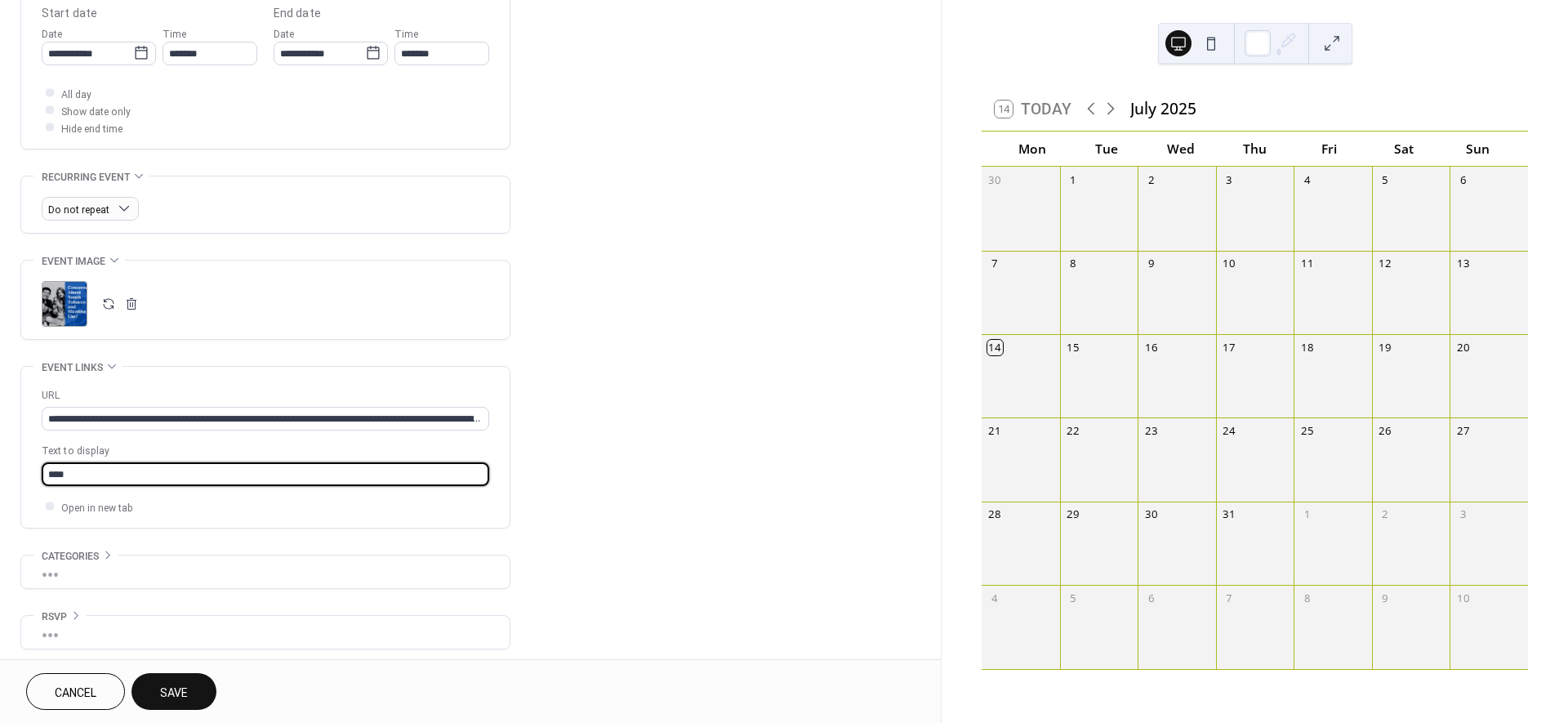 type on "****" 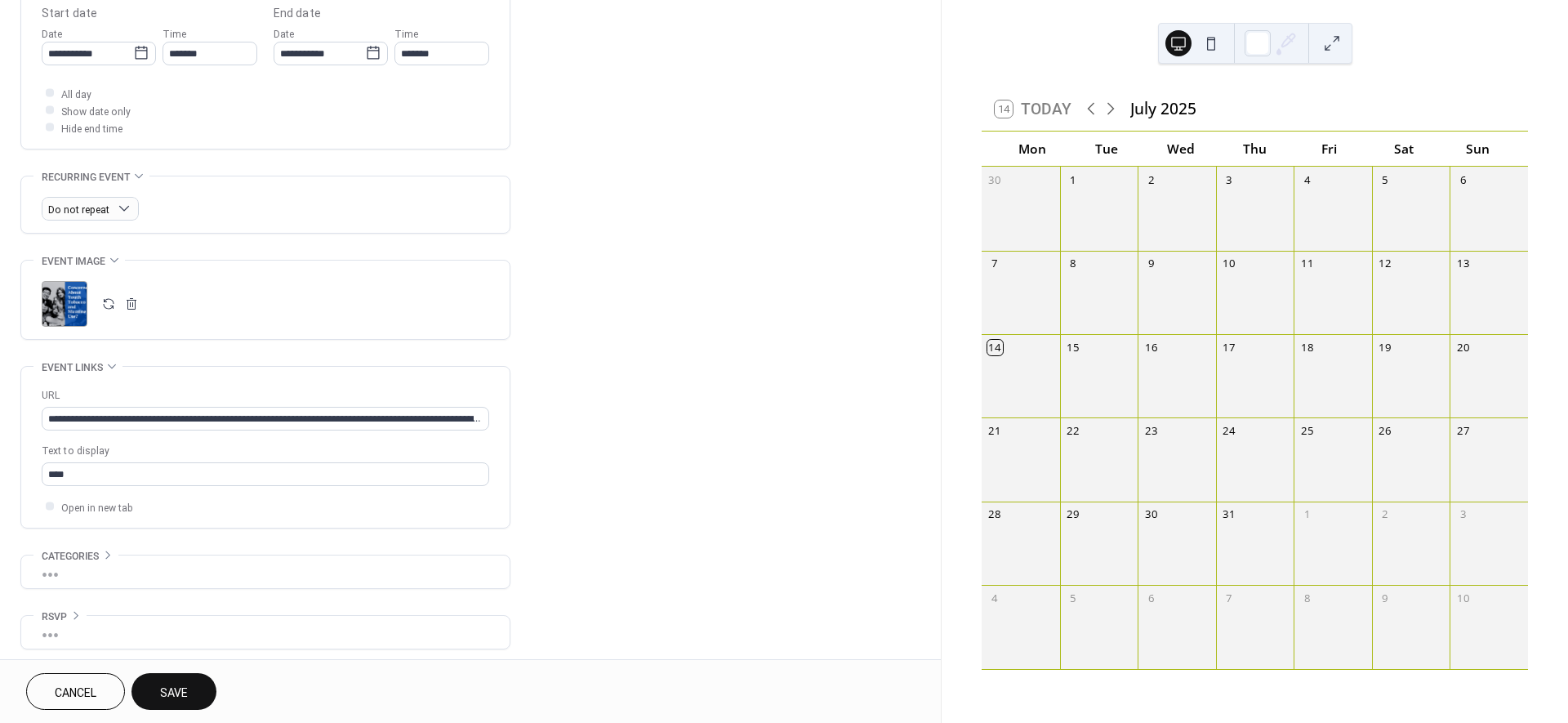 click on "Open in new tab" at bounding box center [265, 507] 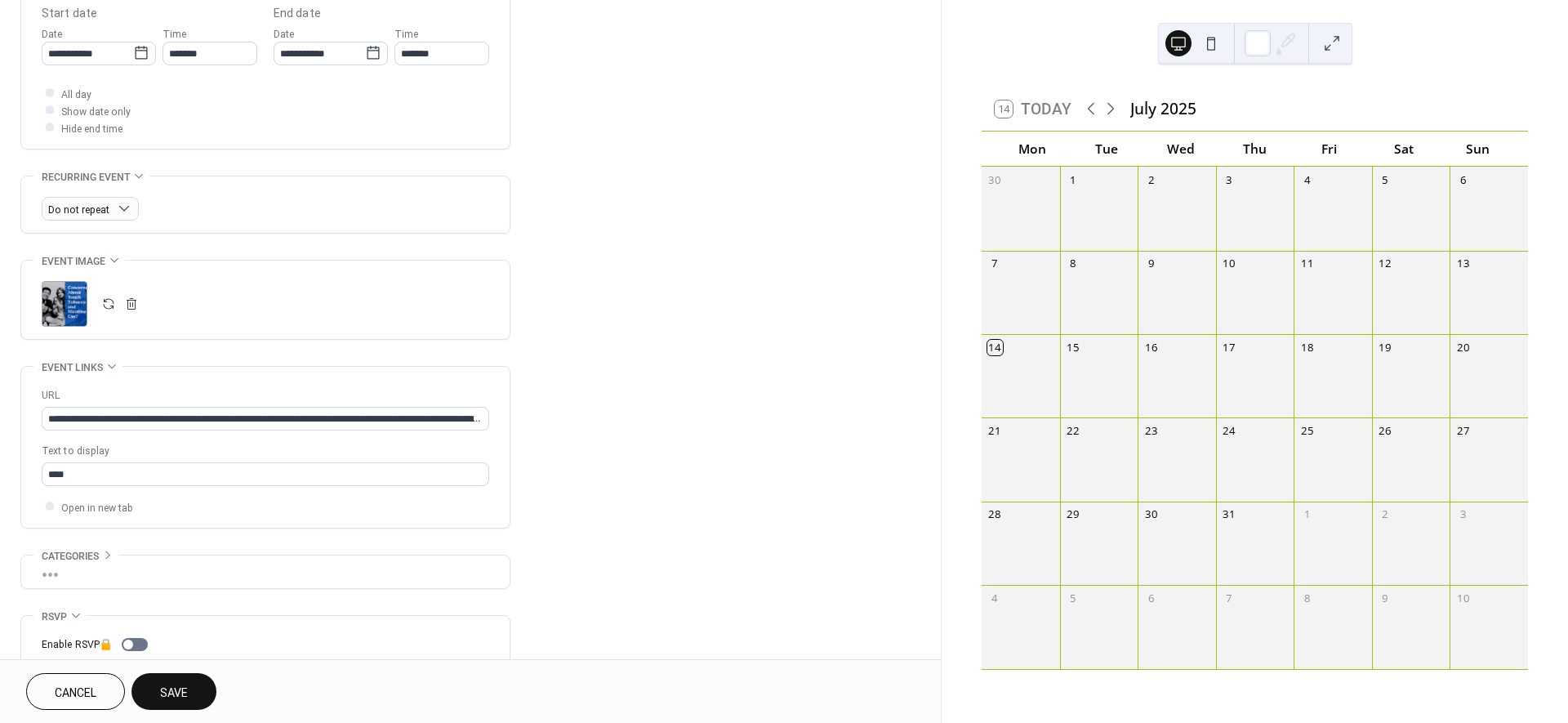 scroll, scrollTop: 602, scrollLeft: 0, axis: vertical 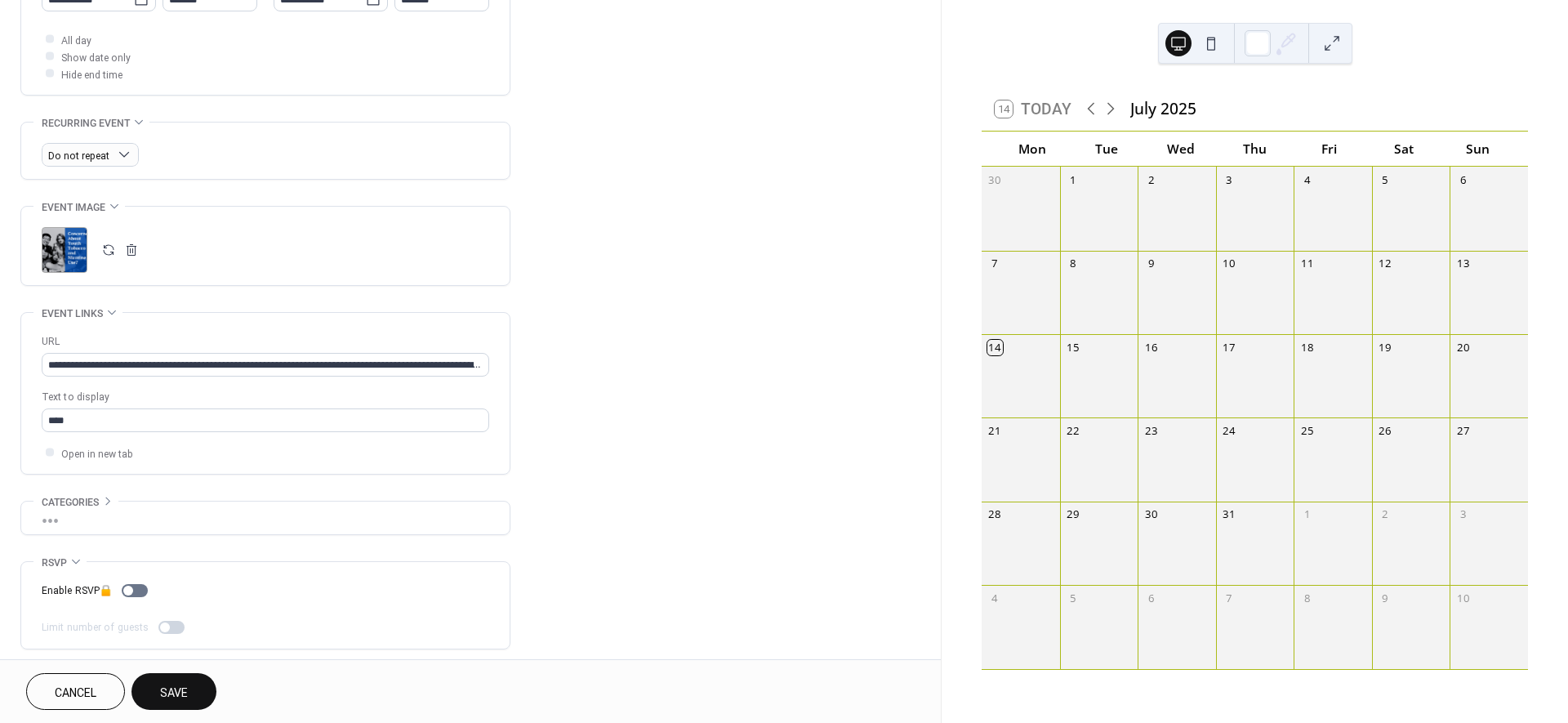 click on "RSVP" at bounding box center (54, 563) 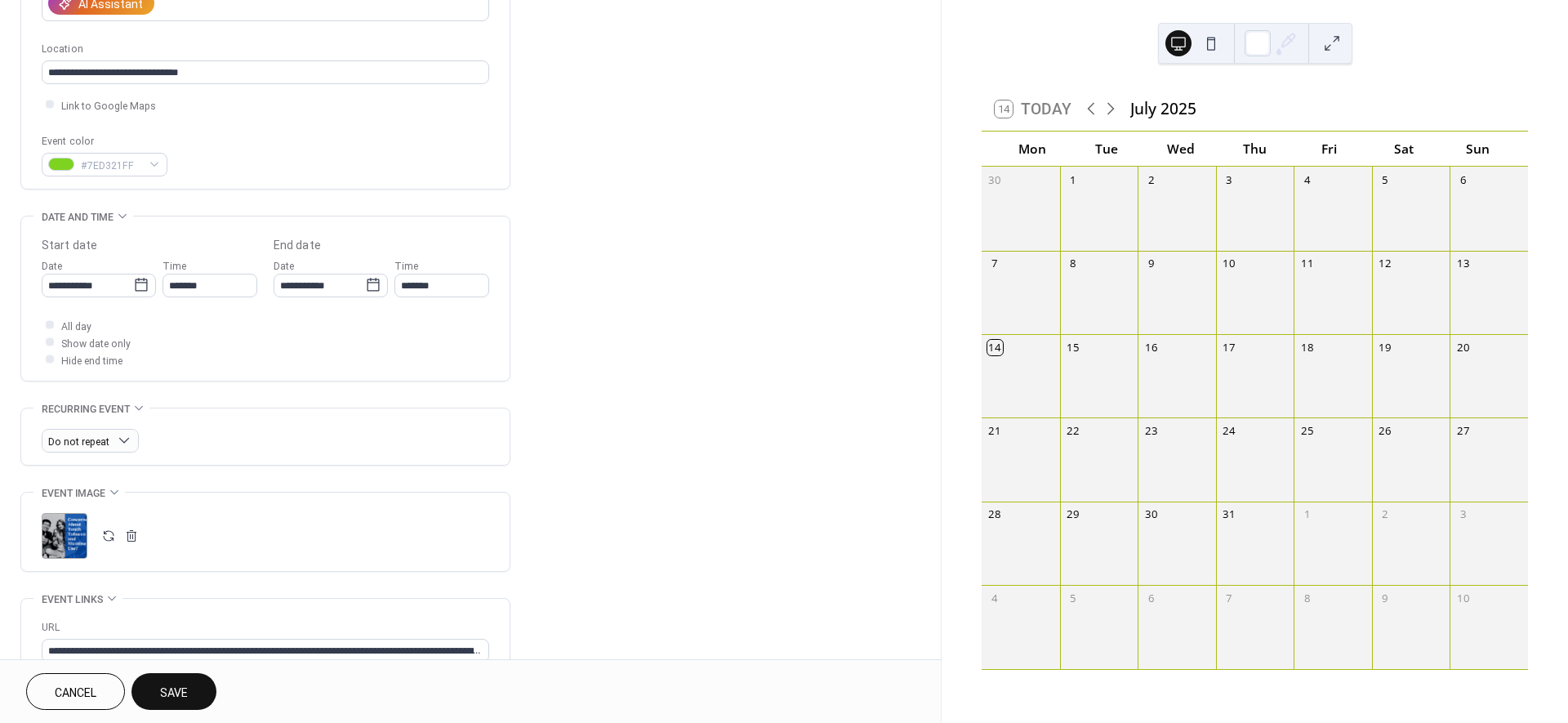 scroll, scrollTop: 548, scrollLeft: 0, axis: vertical 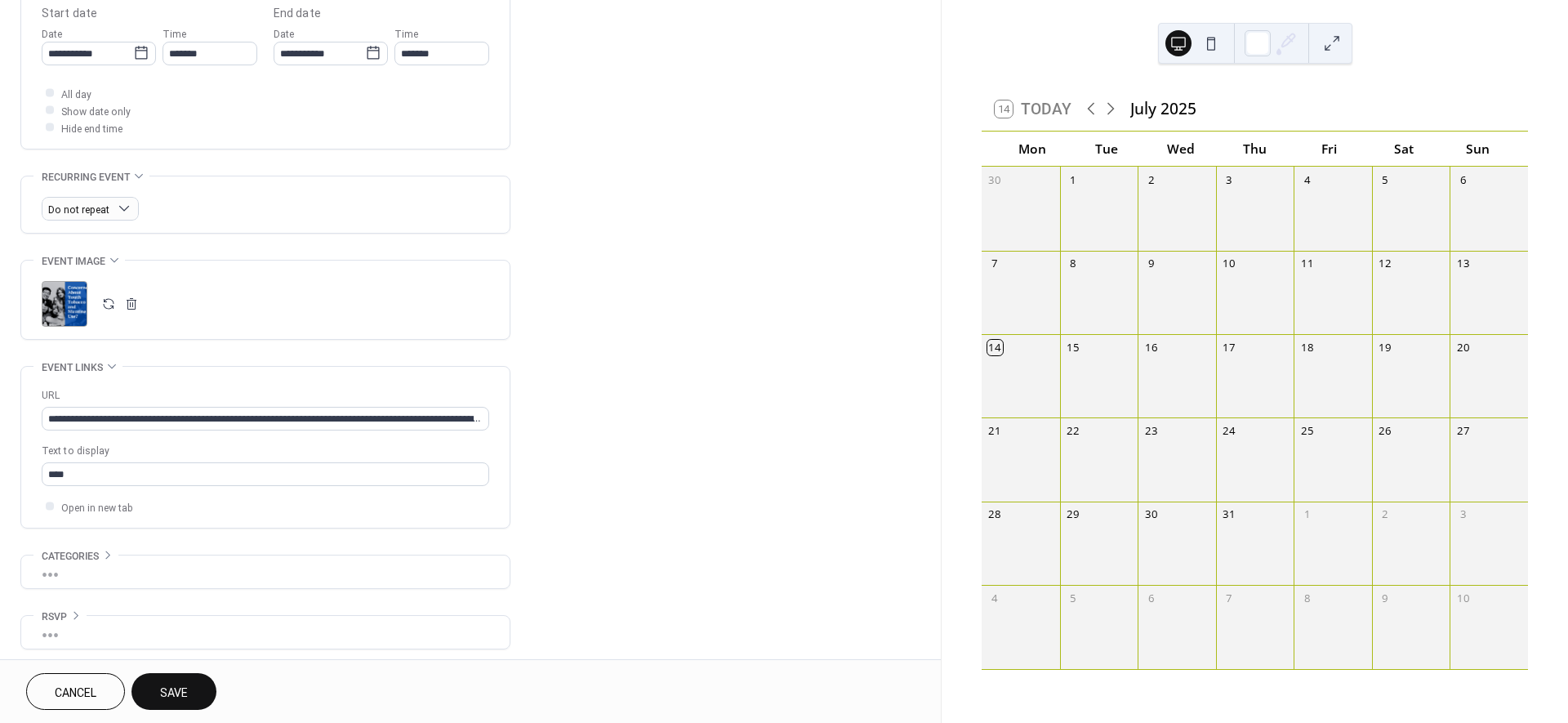 click on "Save" at bounding box center [174, 693] 